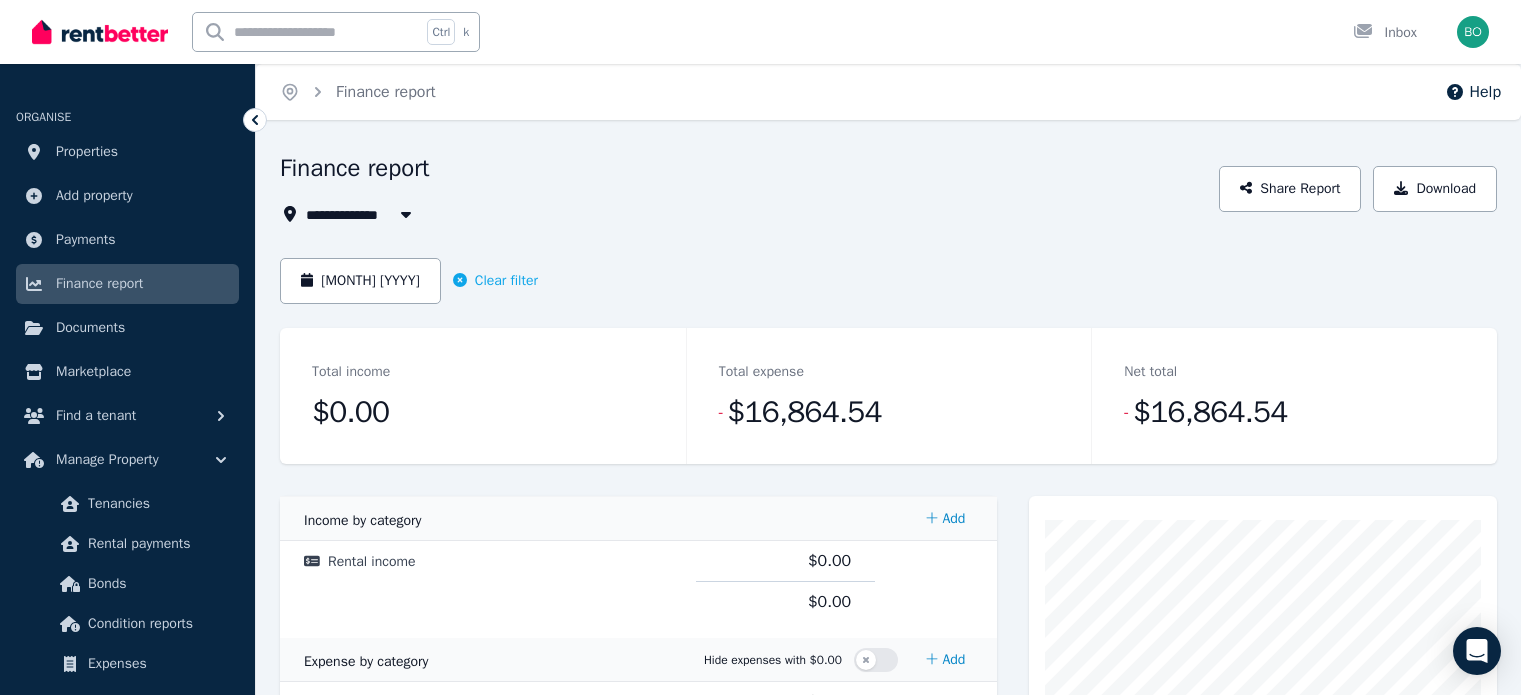 scroll, scrollTop: 0, scrollLeft: 0, axis: both 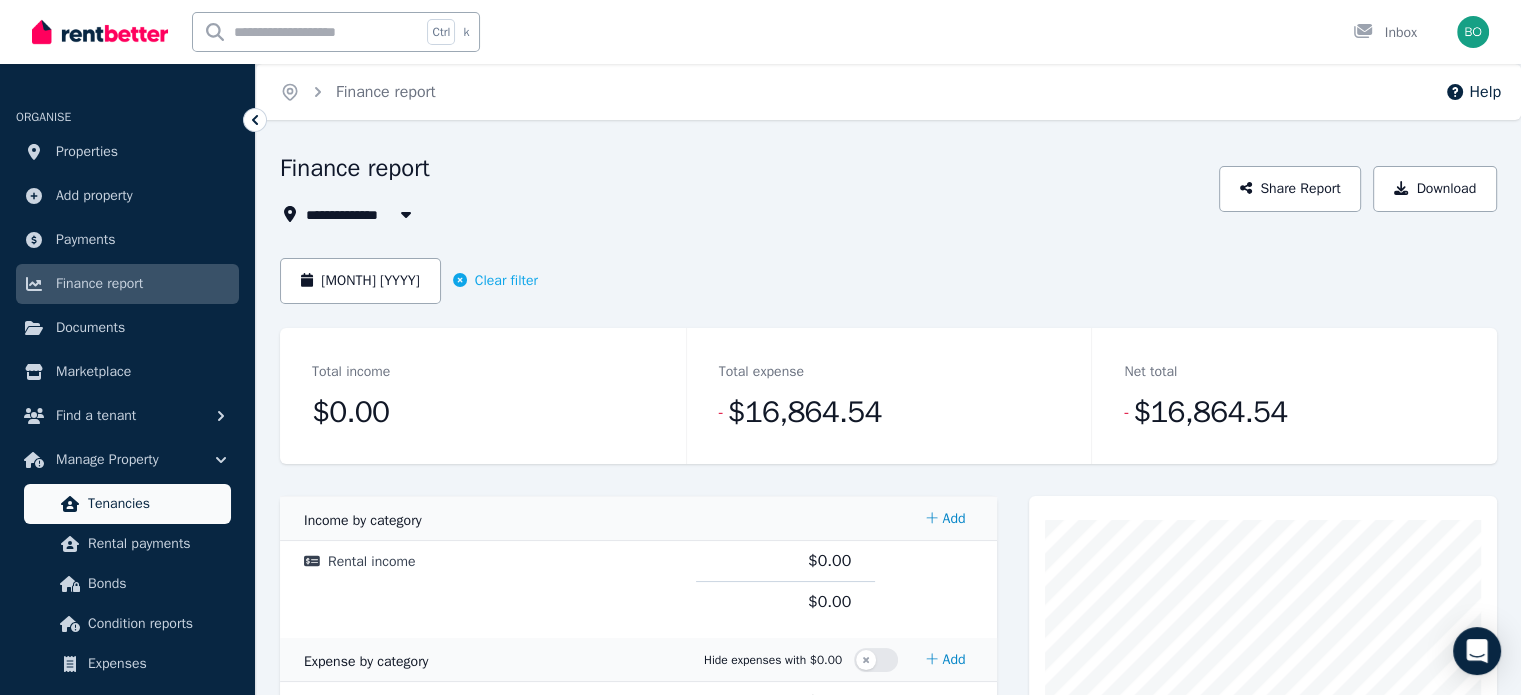 click on "Tenancies" at bounding box center (155, 504) 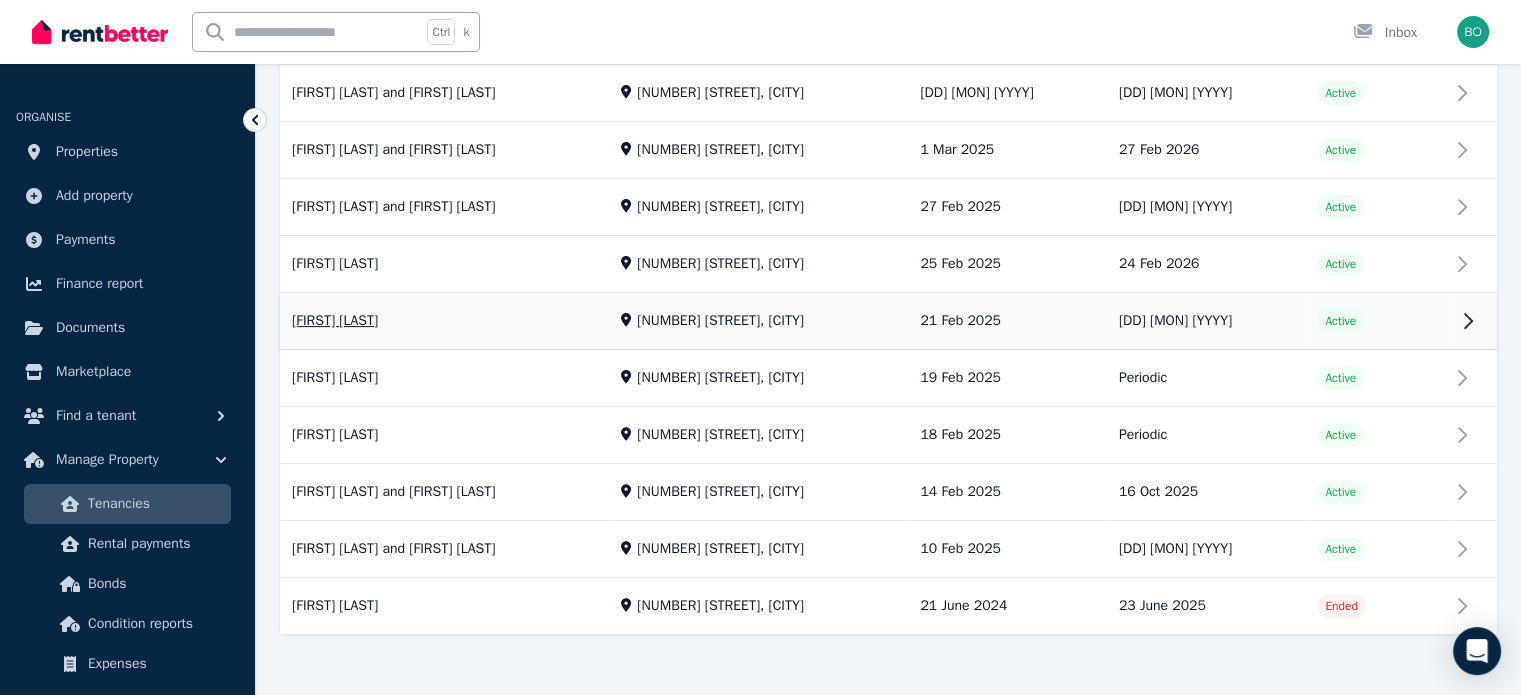 scroll, scrollTop: 537, scrollLeft: 0, axis: vertical 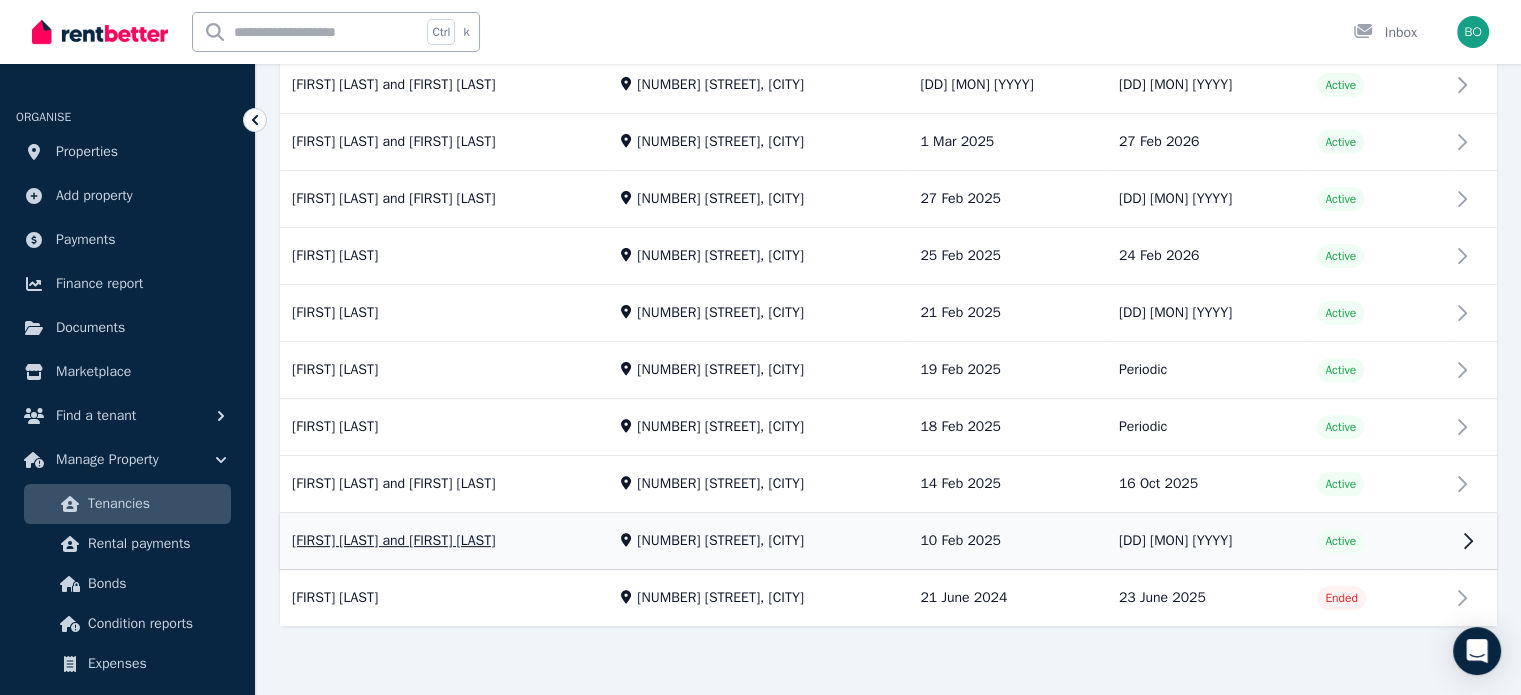 click on "View property details" at bounding box center [888, 542] 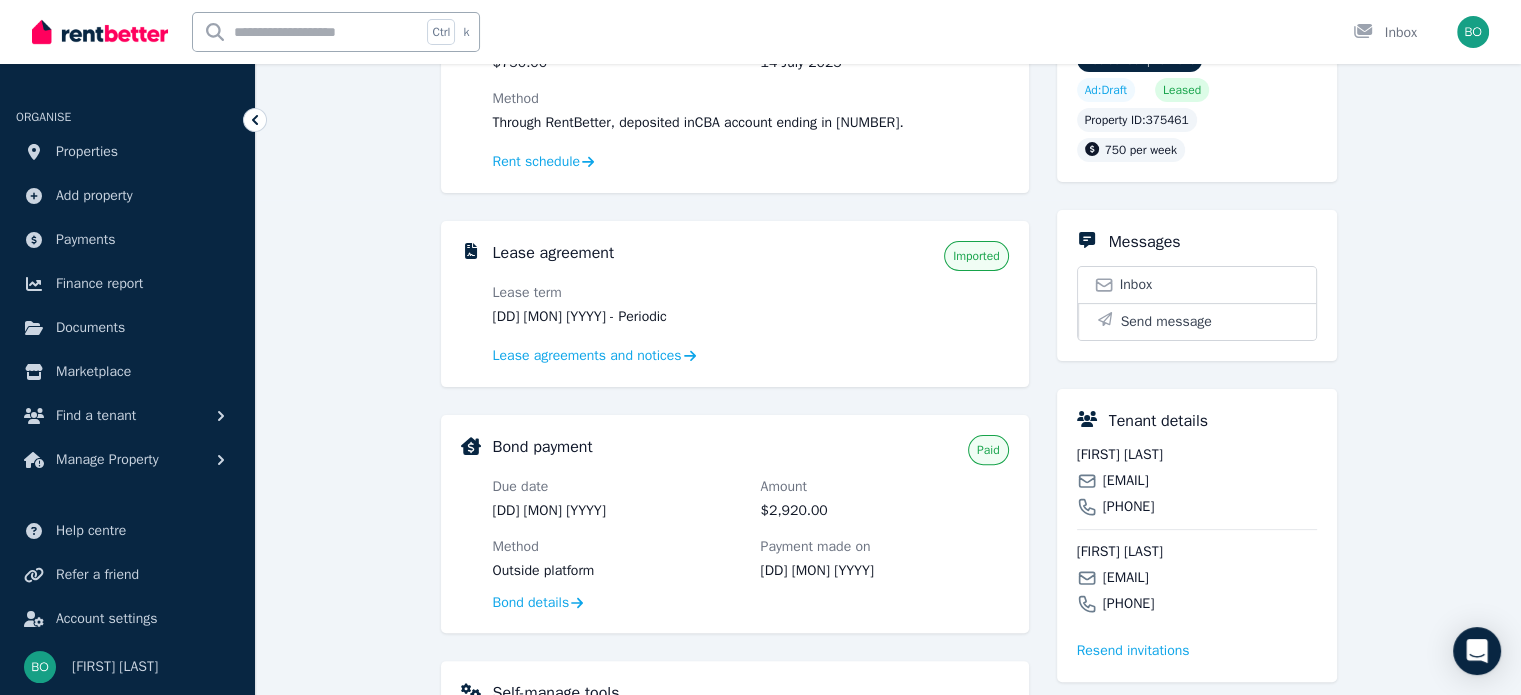scroll, scrollTop: 500, scrollLeft: 0, axis: vertical 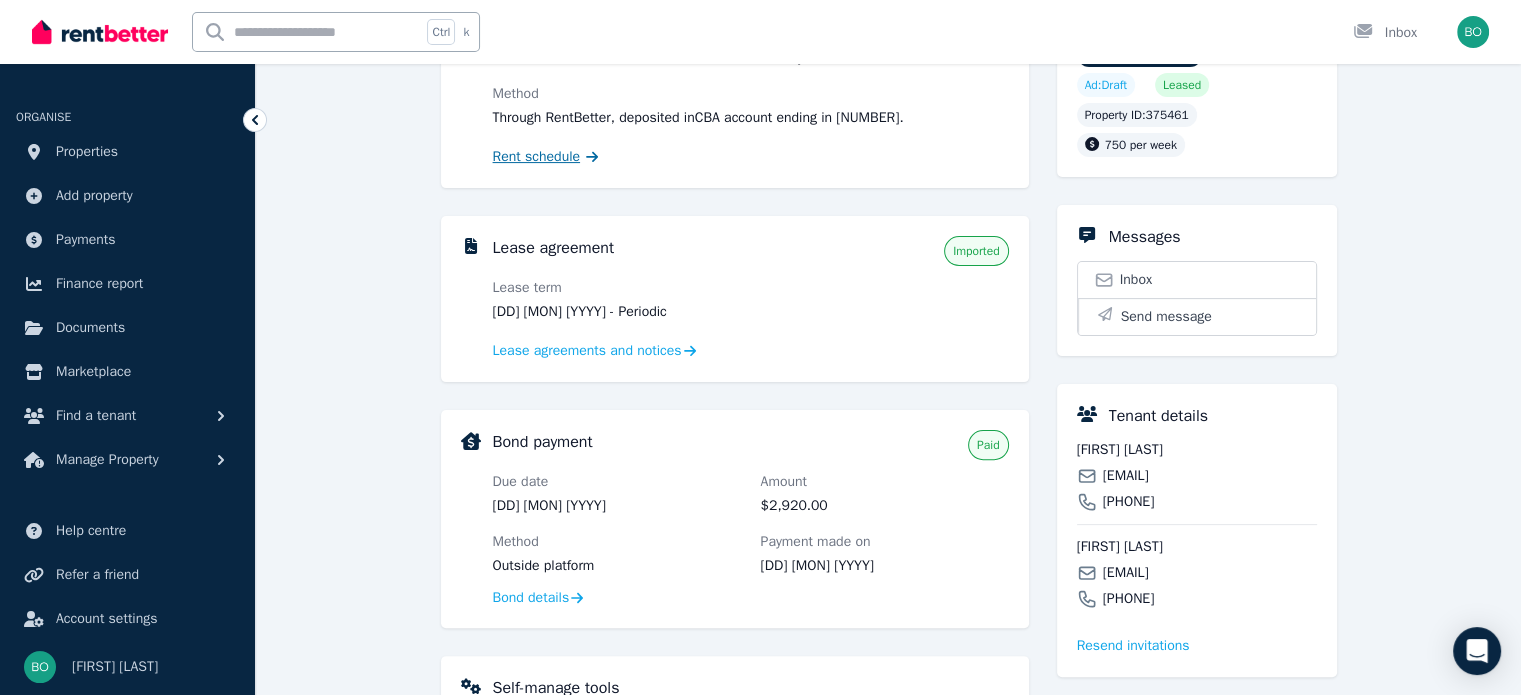click on "Rent schedule" at bounding box center (537, 157) 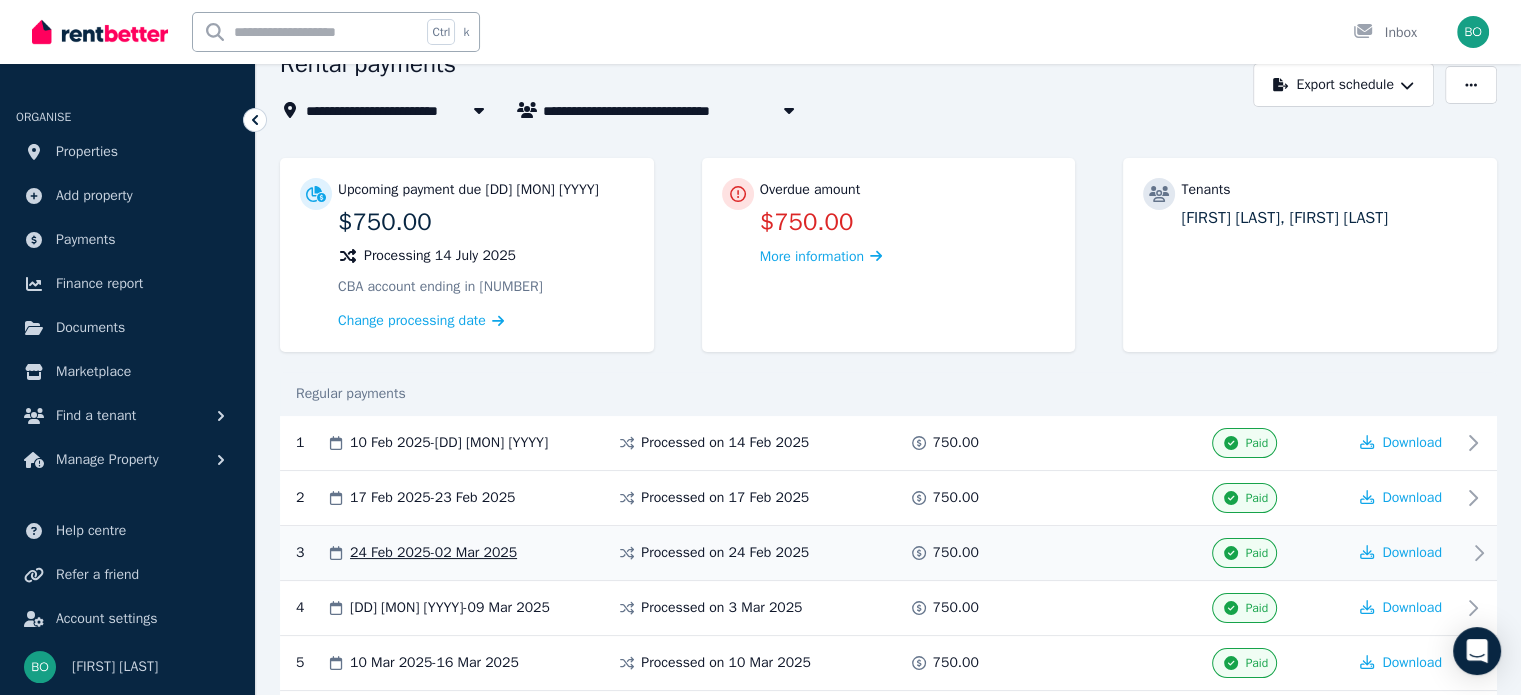 scroll, scrollTop: 0, scrollLeft: 0, axis: both 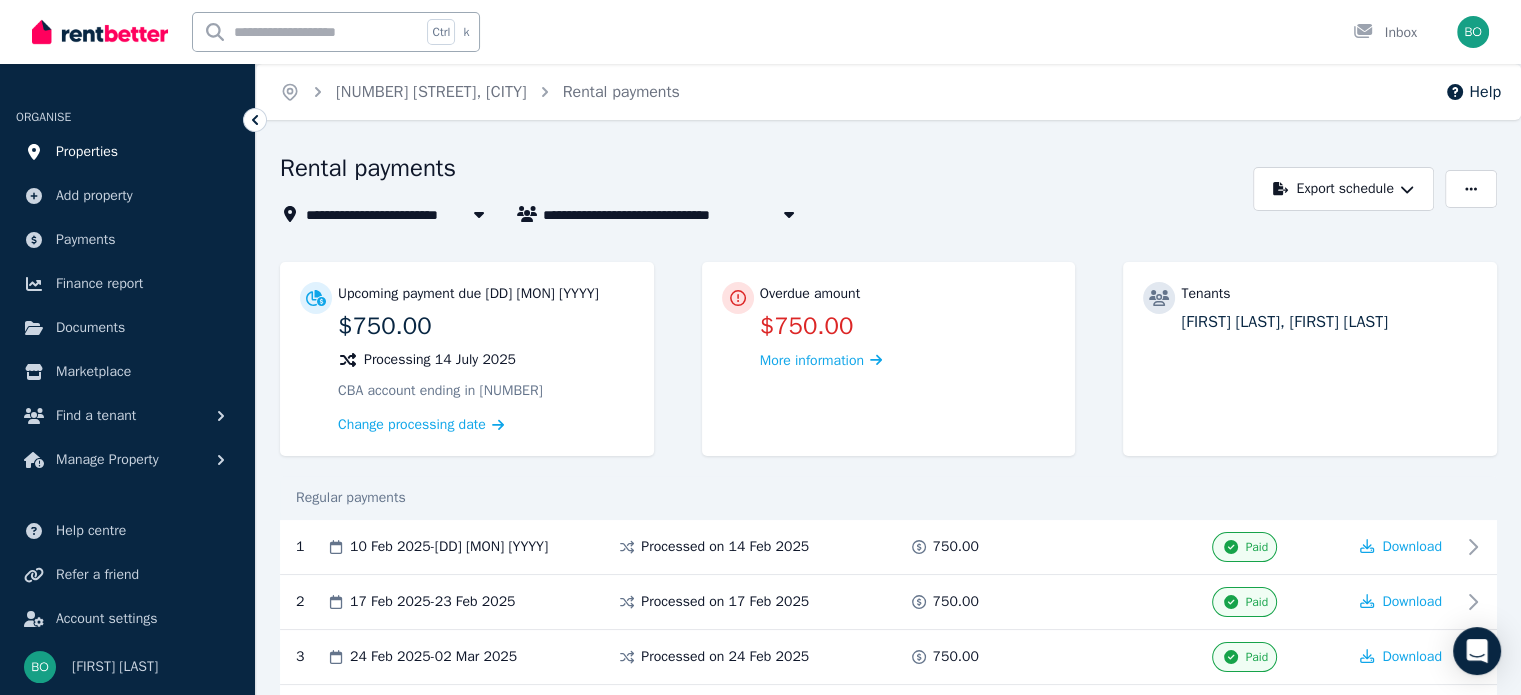 click on "Properties" at bounding box center (87, 152) 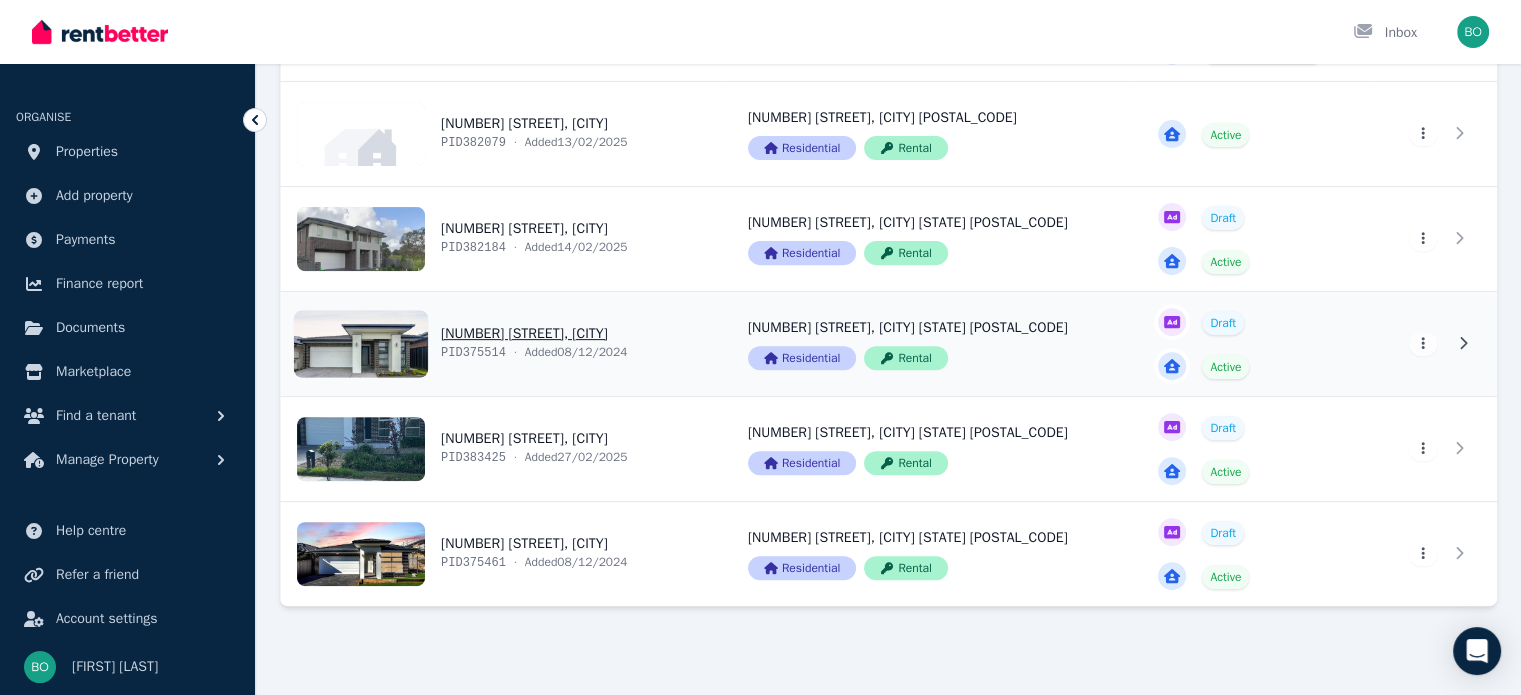 scroll, scrollTop: 700, scrollLeft: 0, axis: vertical 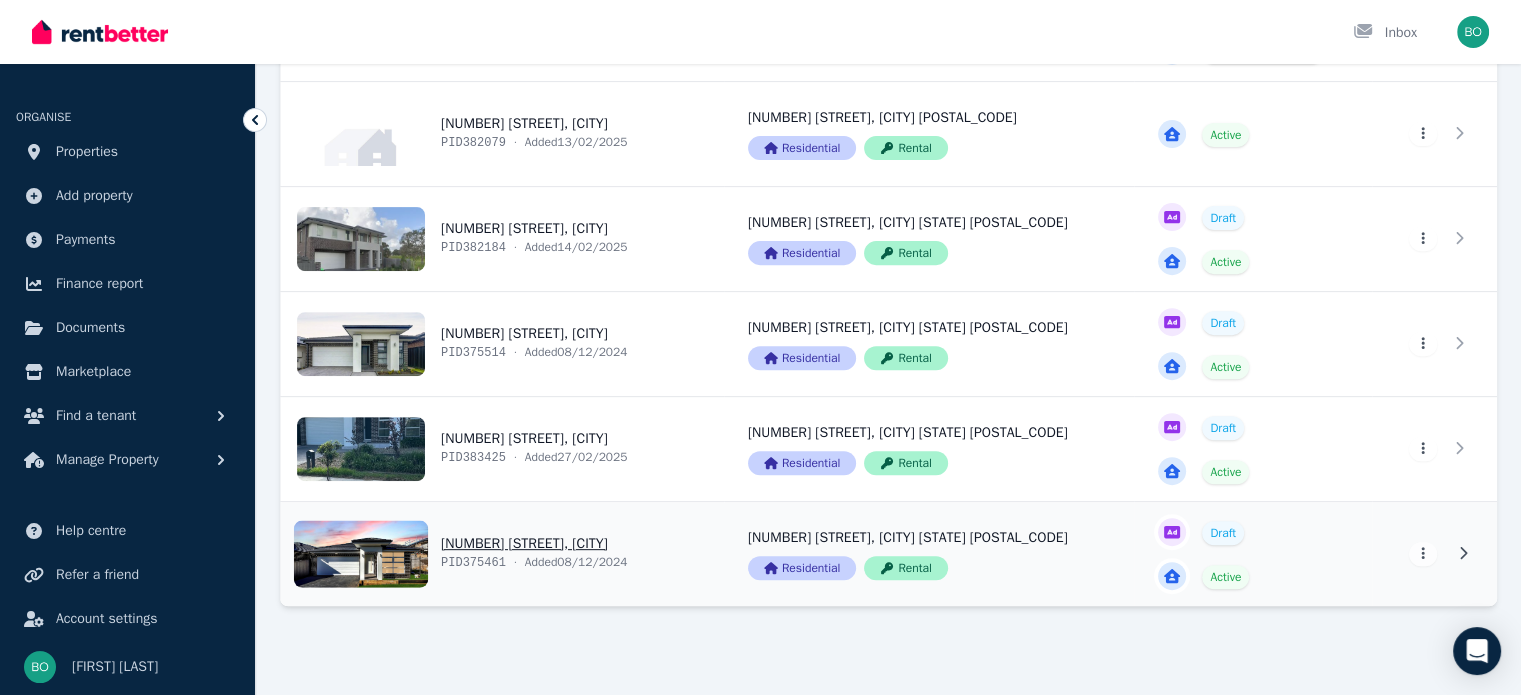click on "View property details" at bounding box center [502, 554] 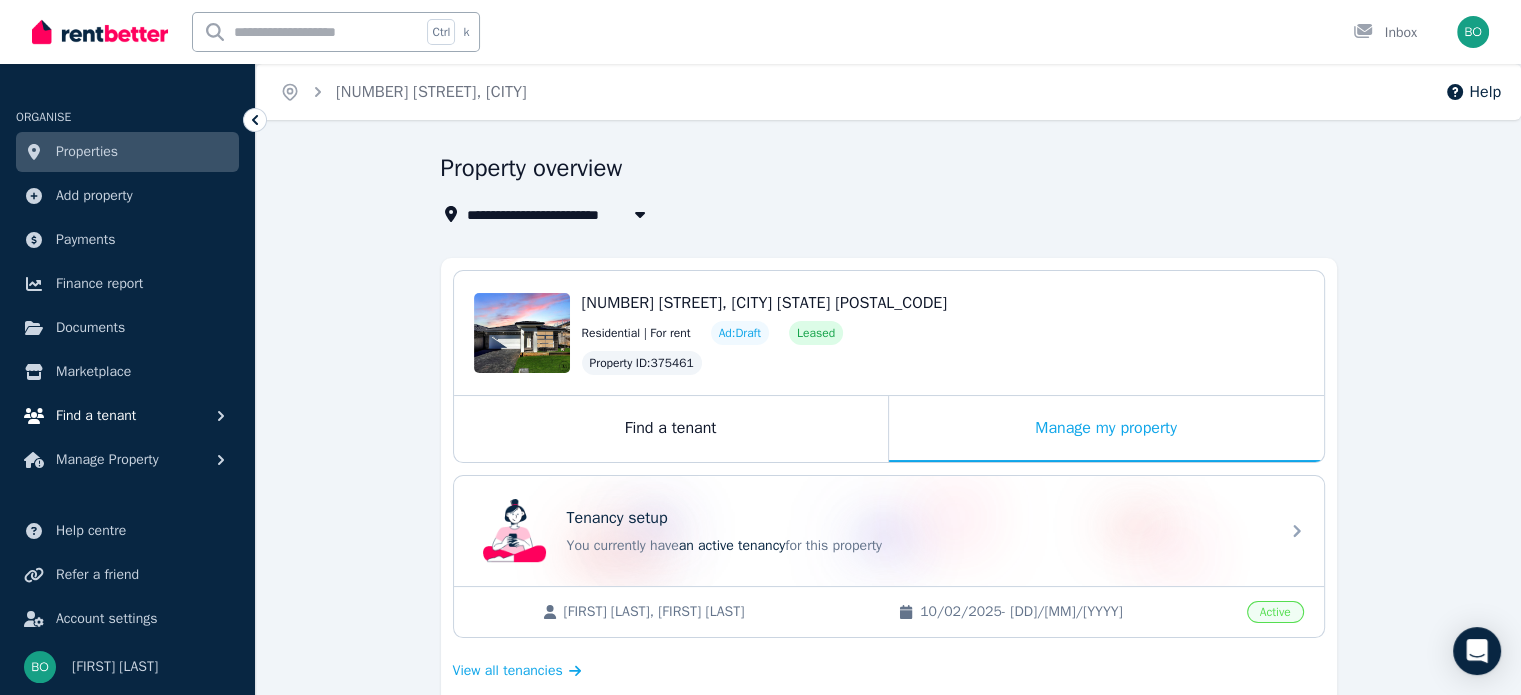 scroll, scrollTop: 0, scrollLeft: 0, axis: both 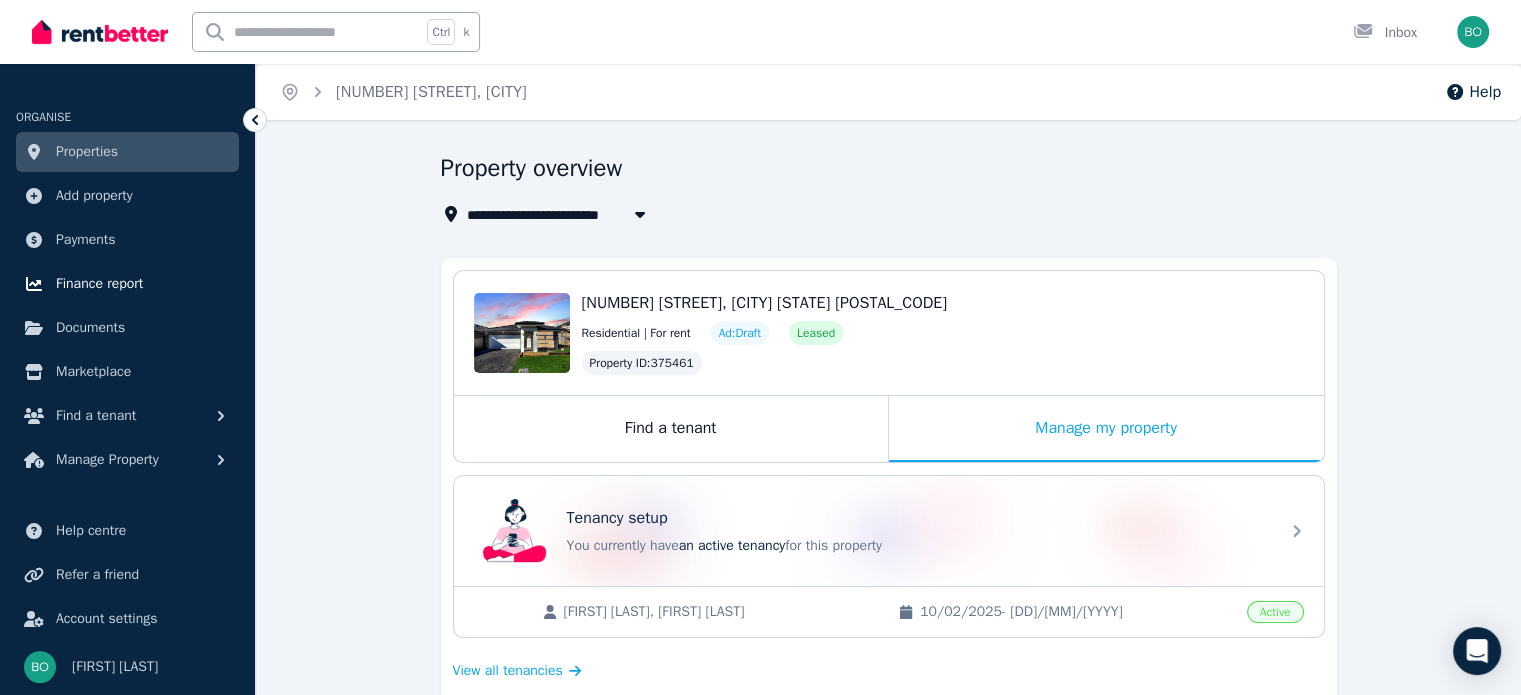 click on "Finance report" at bounding box center (99, 284) 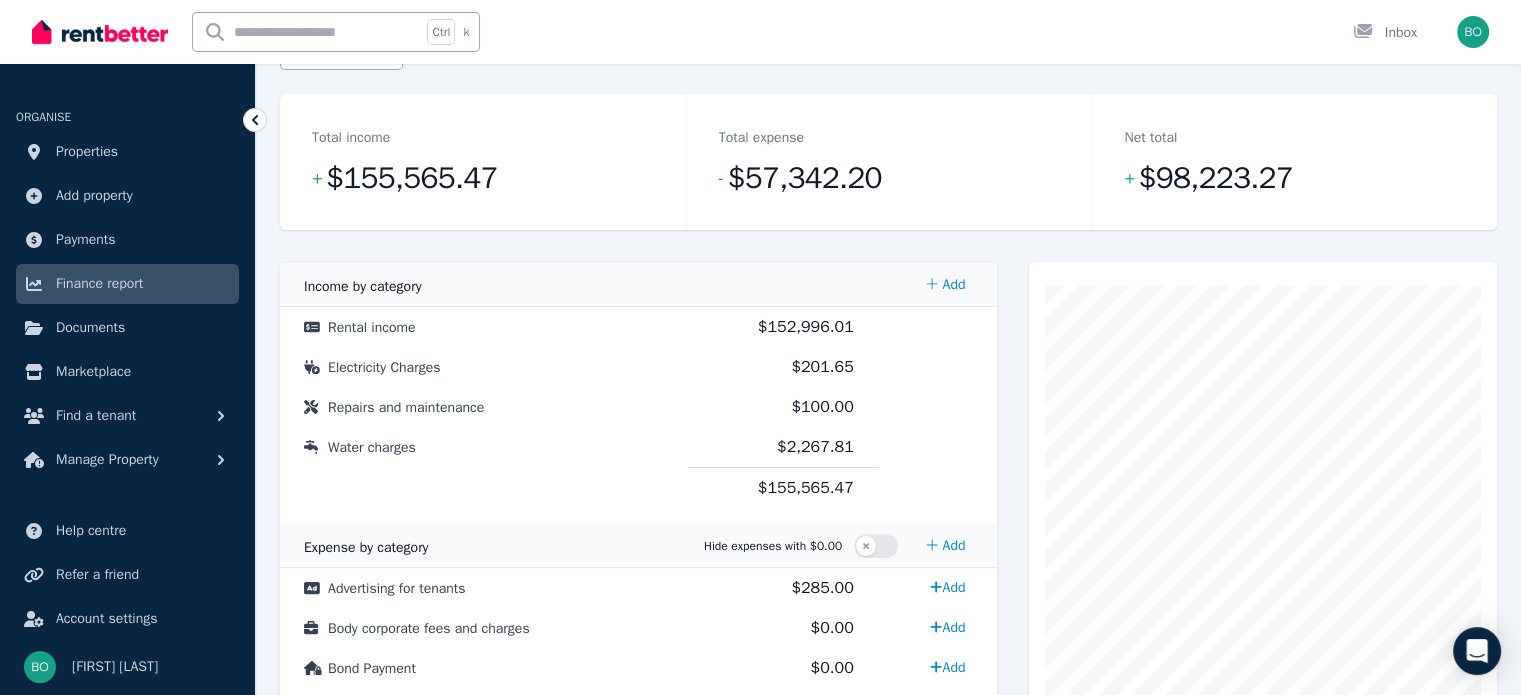 scroll, scrollTop: 0, scrollLeft: 0, axis: both 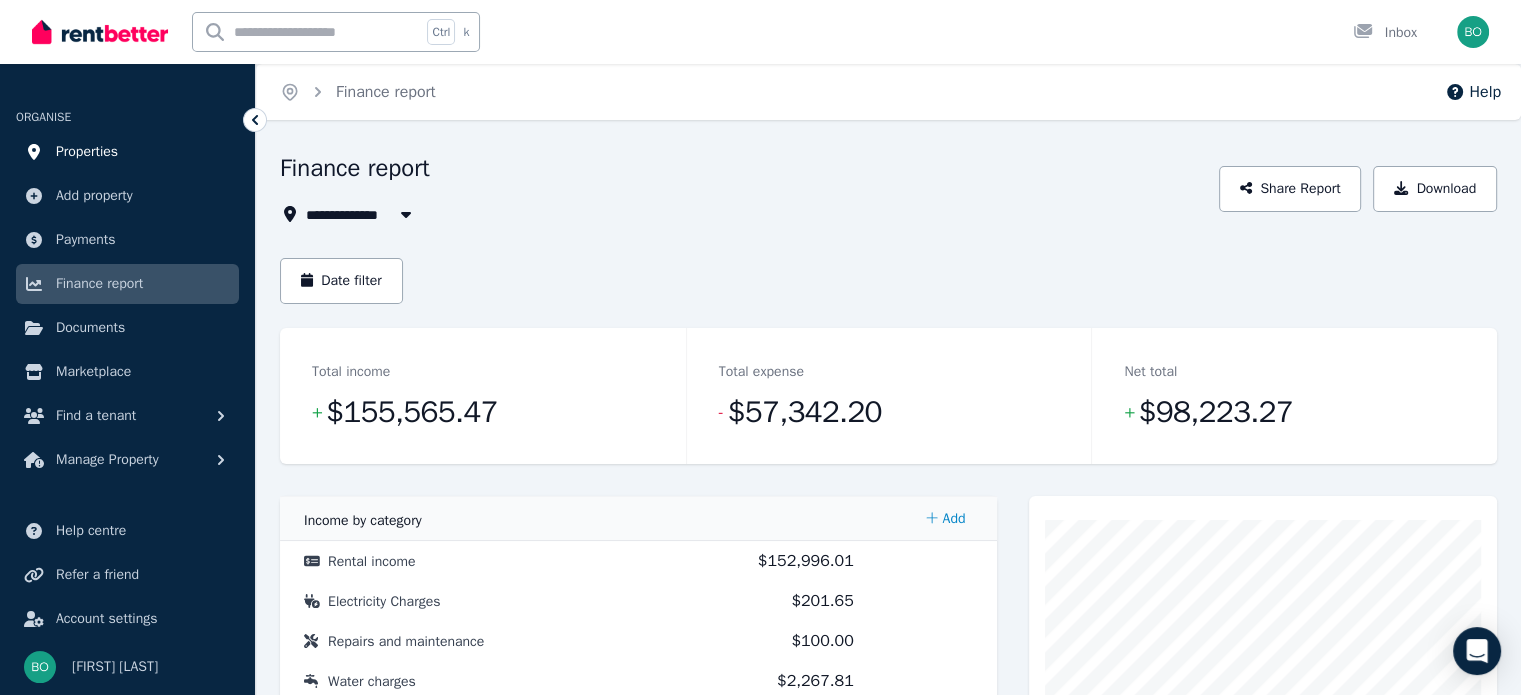 click on "Properties" at bounding box center (87, 152) 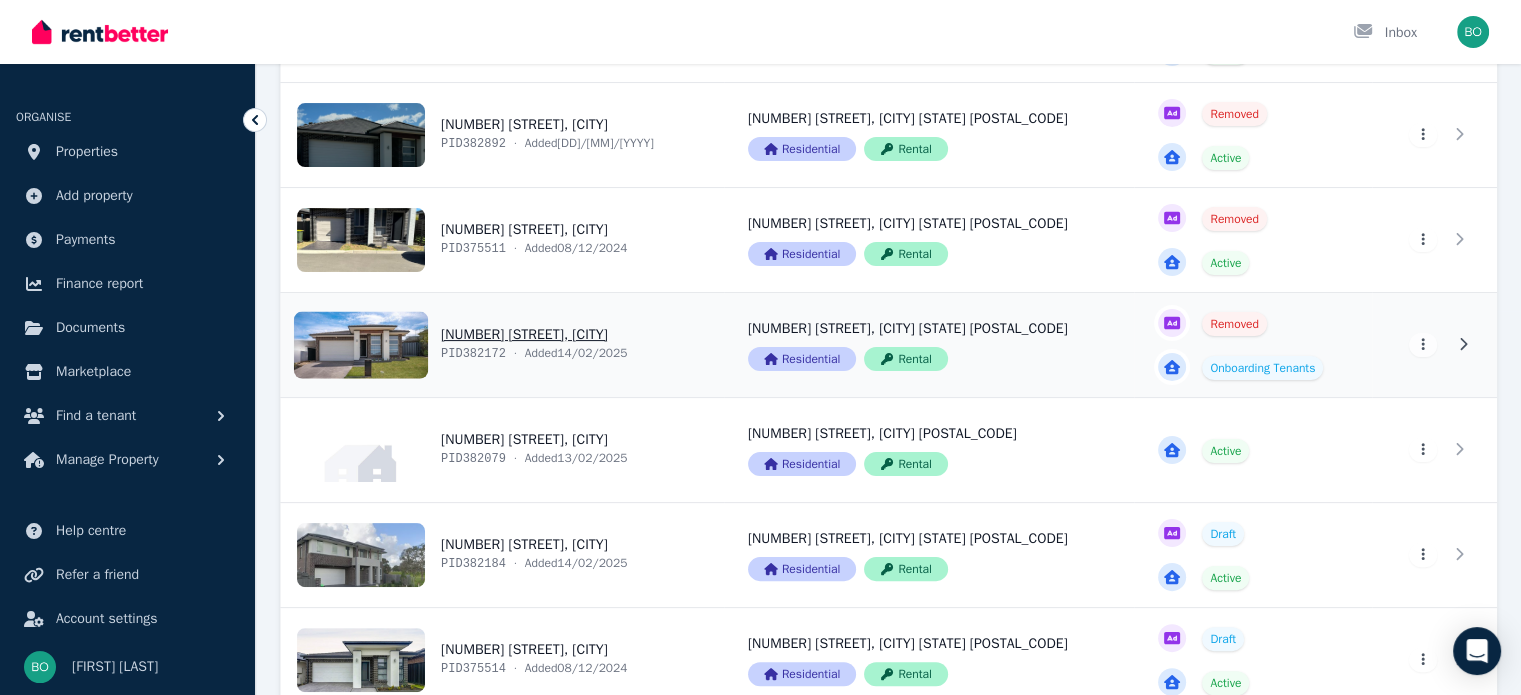 scroll, scrollTop: 700, scrollLeft: 0, axis: vertical 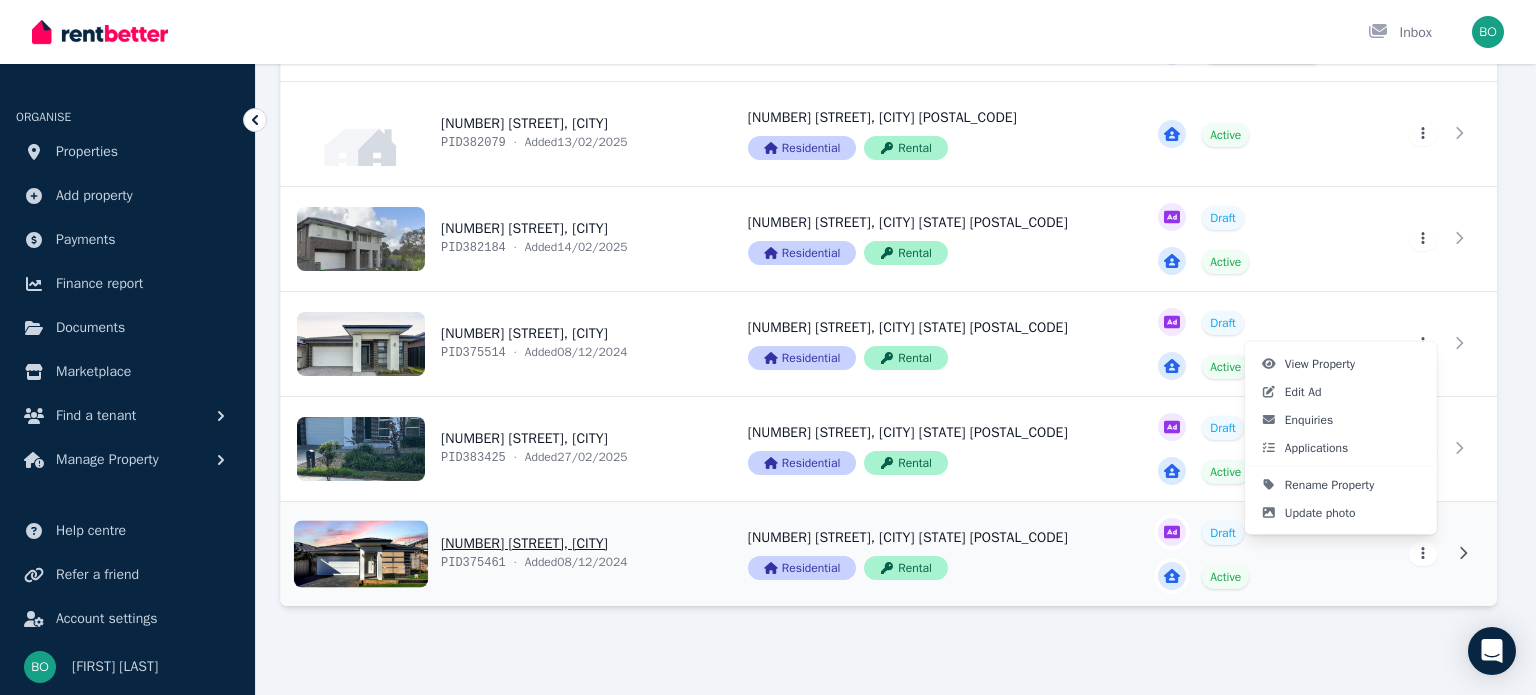 click on "Open main menu Inbox Open user menu ORGANISE Properties Add property Payments Finance report Documents Marketplace Find a tenant Manage Property Help centre Refer a friend Account settings Your profile [FIRST] [LAST] Home Properties Help Search properties Filter Name (A-Z) Add Property Property Address Status Actions 1 Ganugan Rd, Austral PID  [NUMBER] · Added  [DD]/[MM]/[YYYY] 1 Ganugan Rd, Austral NSW 2179 Residential Rental Draft Active View property details 1 Ganugan Rd, Austral NSW 2179 Residential Rental View property details Draft Active View property details View property details 3 Tempe St, Bardia PID  [NUMBER] · Added  [DD]/[MM]/[YYYY] 3 Tempe St, Bardia NSW 2565 Residential Rental Draft Active View property details 3 Tempe St, Bardia NSW 2565 Residential Rental View property details Draft Active View property details View property details 7 Emu Rock St, Austral PID  [NUMBER] · Added  [DD]/[MM]/[YYYY] 7 Emu Rock St, Austral NSW 2179 Residential Rental Removed Active View property details 7 Emu Rock St, Austral NSW 2179 ·" at bounding box center [768, -353] 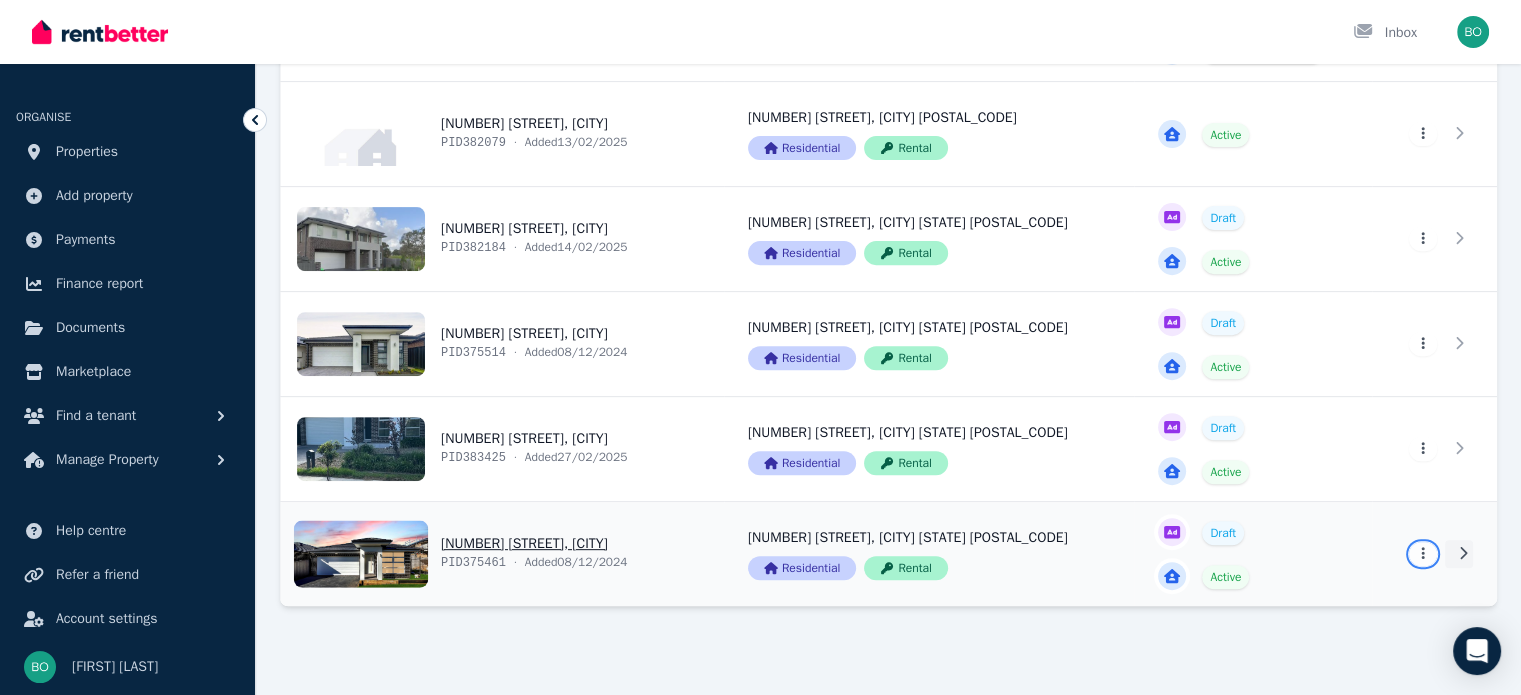 click on "Open main menu Inbox Open user menu ORGANISE Properties Add property Payments Finance report Documents Marketplace Find a tenant Manage Property Help centre Refer a friend Account settings Your profile [FIRST] [LAST] Home Properties Help Search properties Filter Name (A-Z) Add Property Property Address Status Actions 1 Ganugan Rd, Austral PID  [NUMBER] · Added  [DD]/[MM]/[YYYY] 1 Ganugan Rd, Austral NSW 2179 Residential Rental Draft Active View property details 1 Ganugan Rd, Austral NSW 2179 Residential Rental View property details Draft Active View property details View property details 3 Tempe St, Bardia PID  [NUMBER] · Added  [DD]/[MM]/[YYYY] 3 Tempe St, Bardia NSW 2565 Residential Rental Draft Active View property details 3 Tempe St, Bardia NSW 2565 Residential Rental View property details Draft Active View property details View property details 7 Emu Rock St, Austral PID  [NUMBER] · Added  [DD]/[MM]/[YYYY] 7 Emu Rock St, Austral NSW 2179 Residential Rental Removed Active View property details 7 Emu Rock St, Austral NSW 2179 ·" at bounding box center (760, -353) 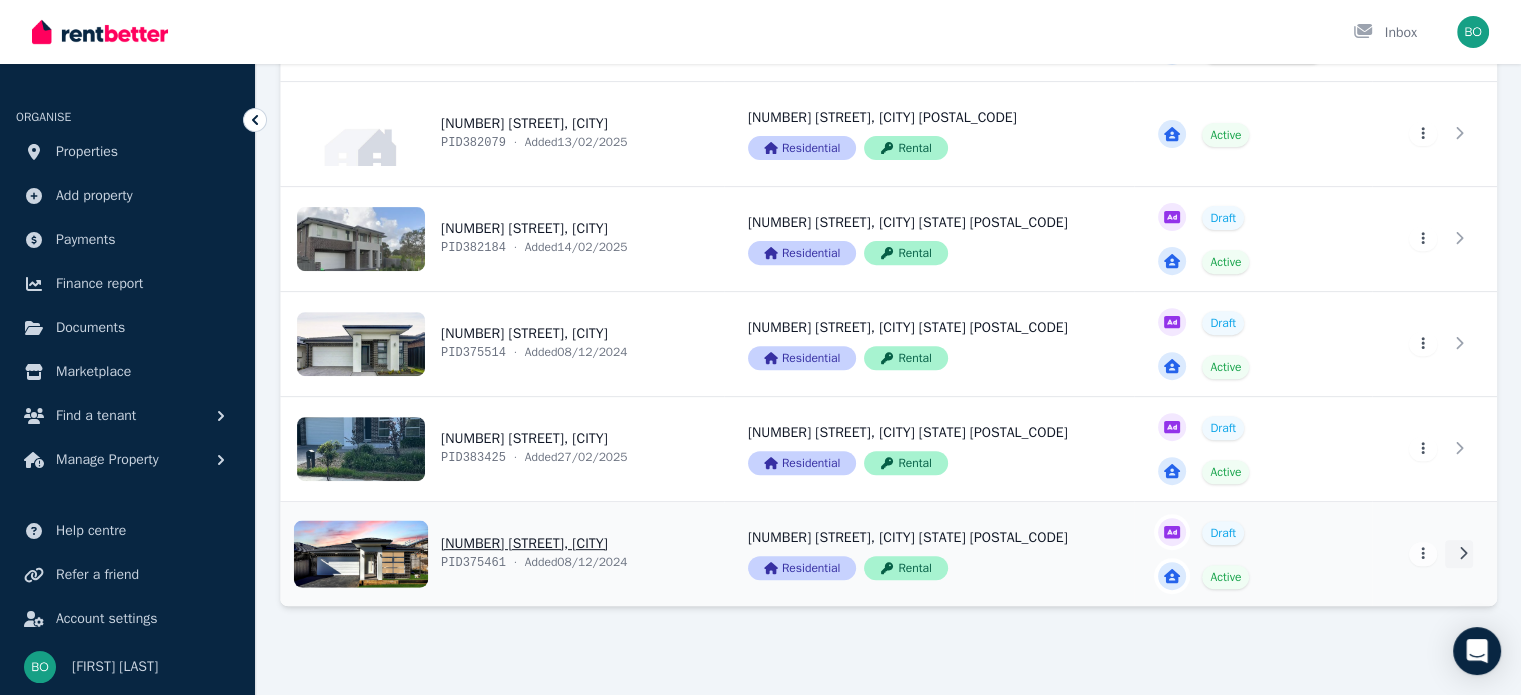 click 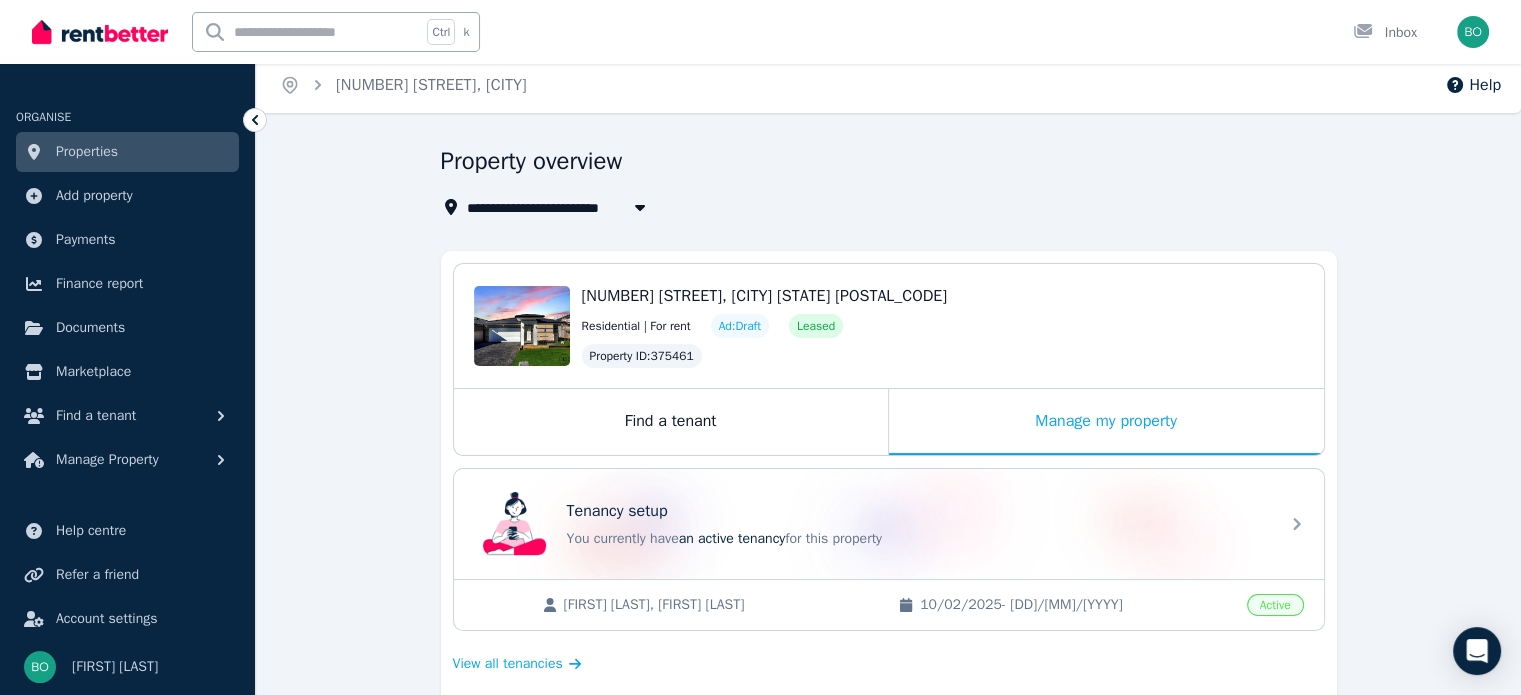 scroll, scrollTop: 0, scrollLeft: 0, axis: both 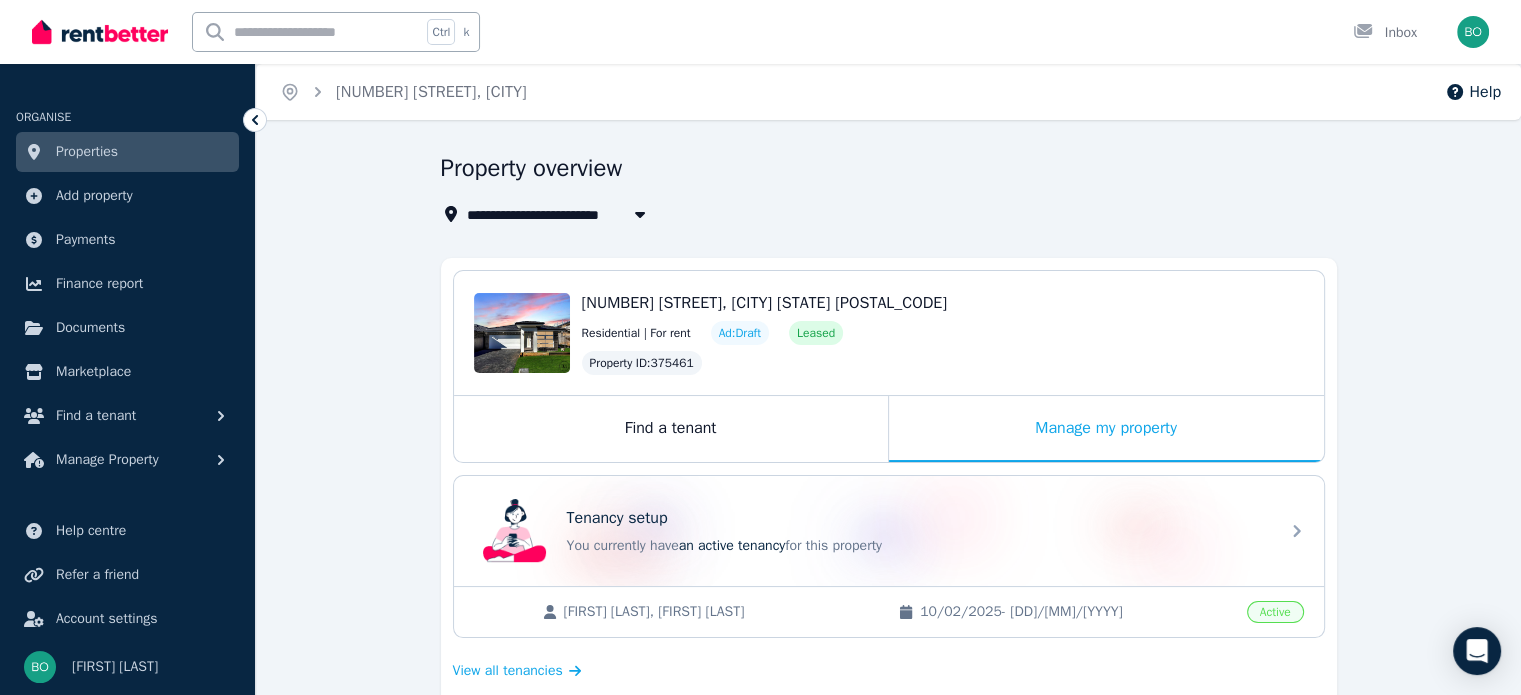 click on "Properties" at bounding box center (87, 152) 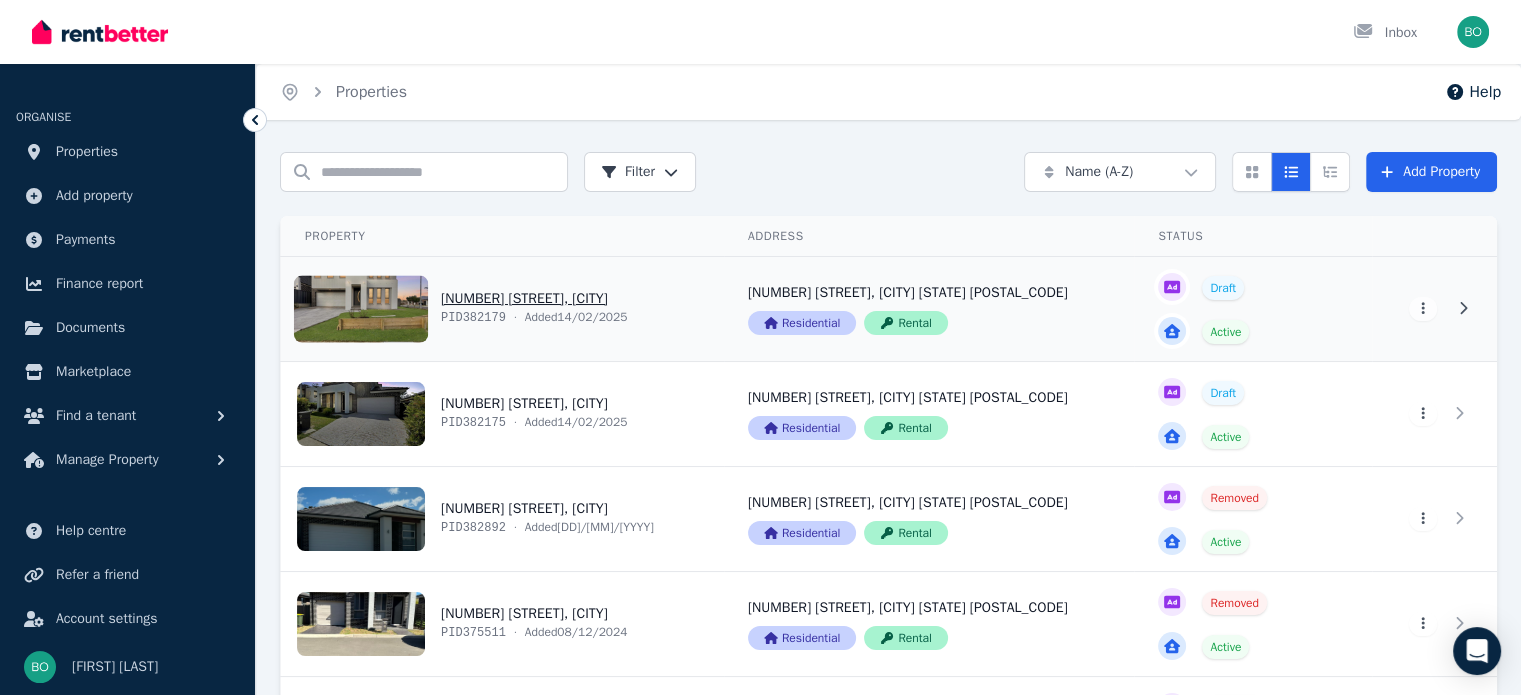 click on "View property details" at bounding box center (502, 309) 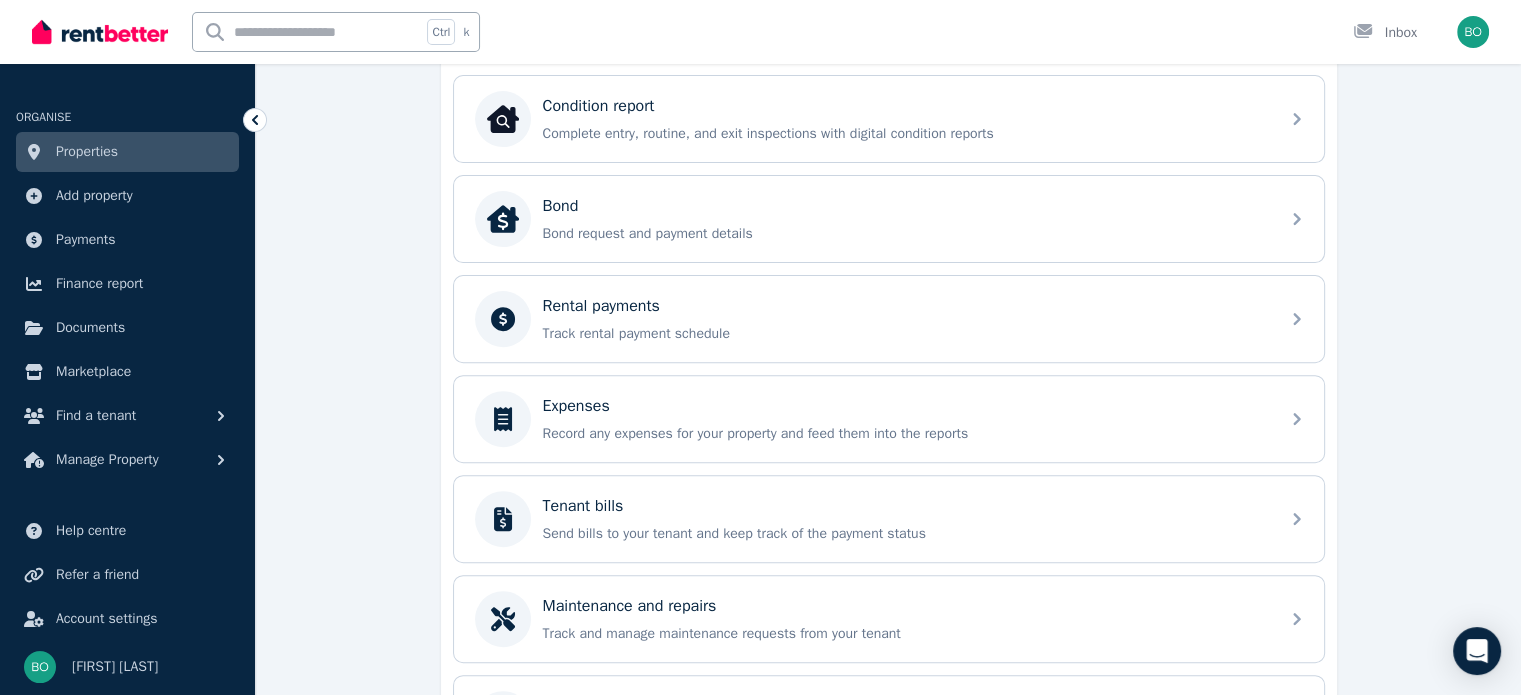 scroll, scrollTop: 700, scrollLeft: 0, axis: vertical 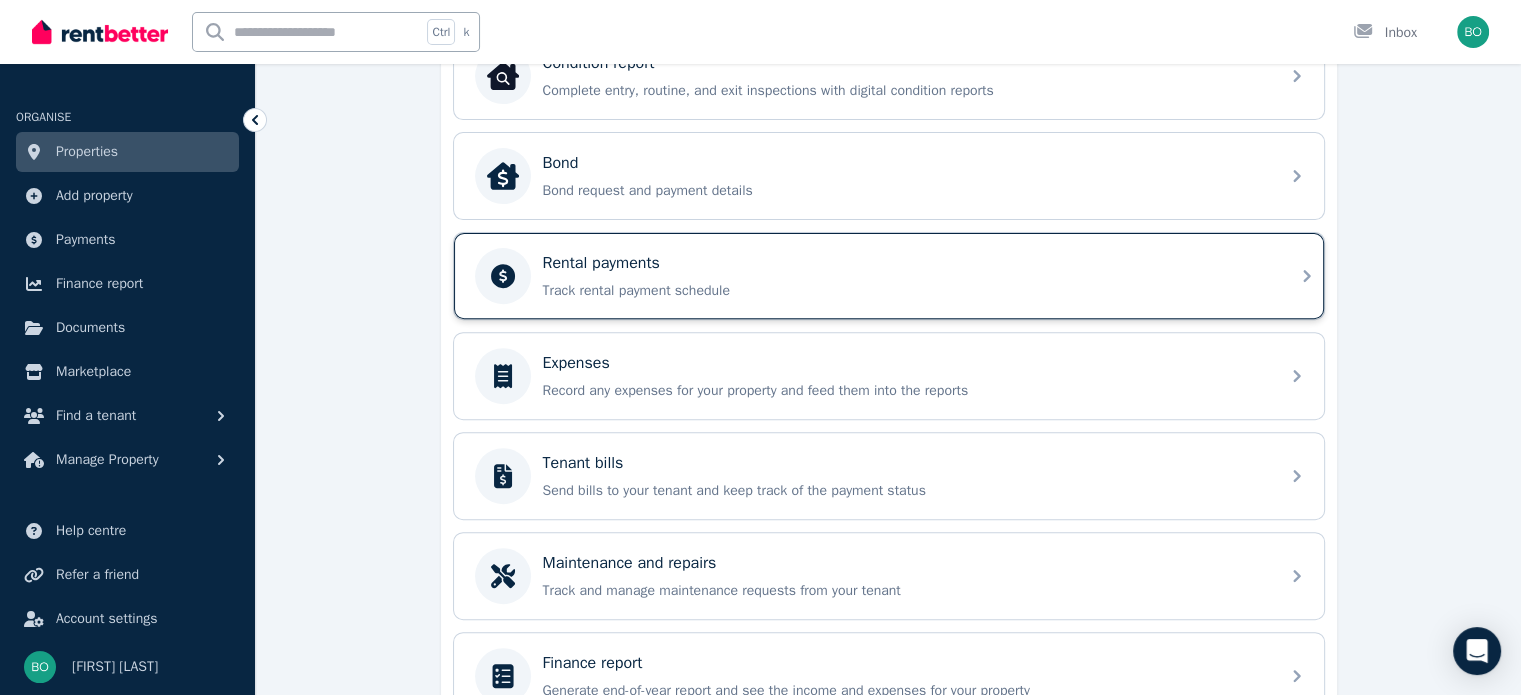 click on "Rental payments Track rental payment schedule" at bounding box center (905, 276) 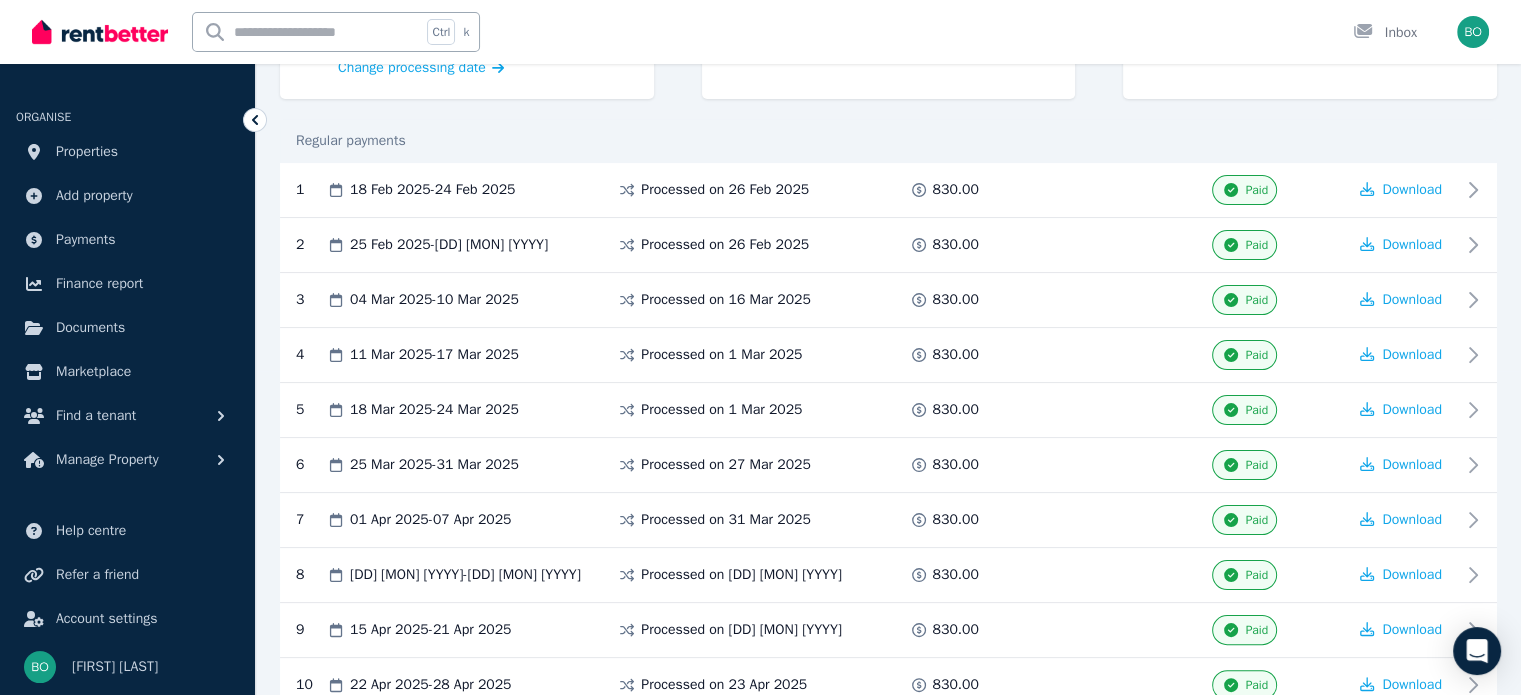 scroll, scrollTop: 0, scrollLeft: 0, axis: both 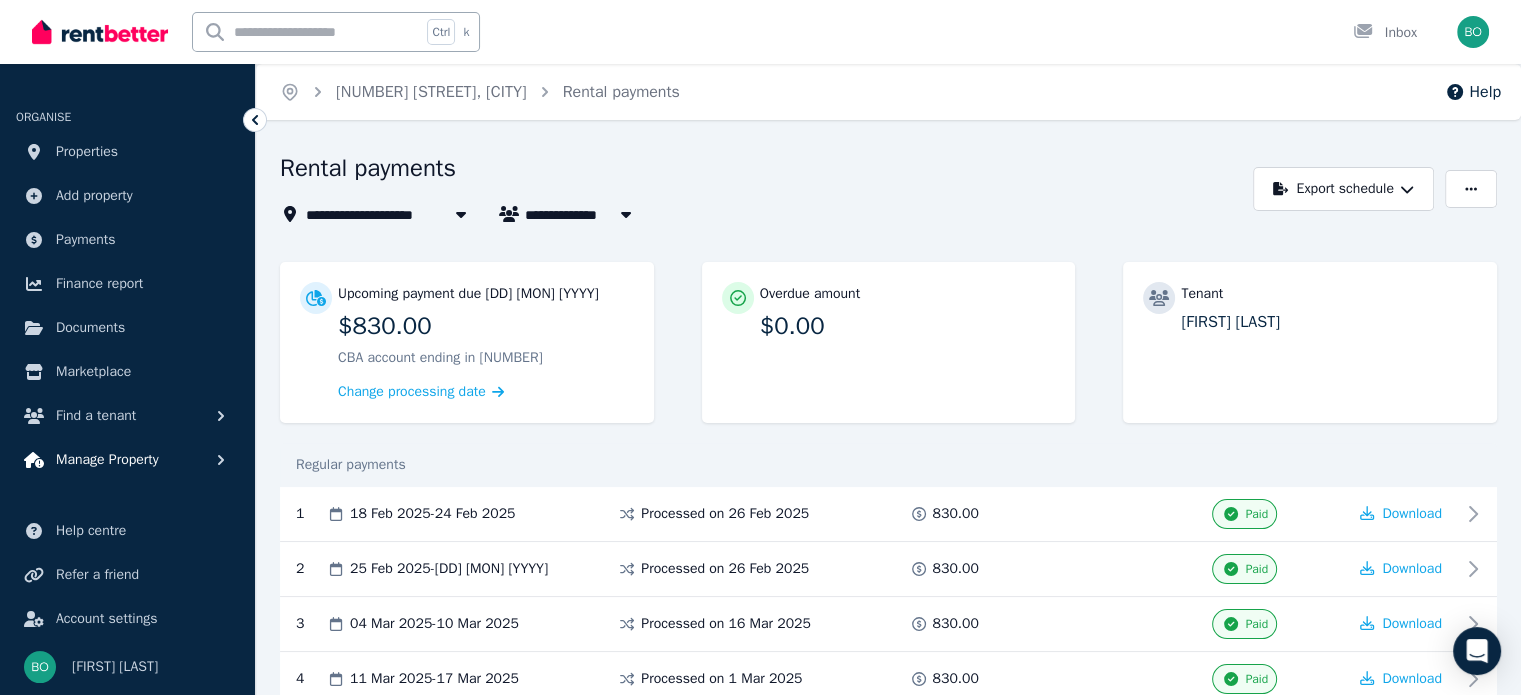 click on "Manage Property" at bounding box center (107, 460) 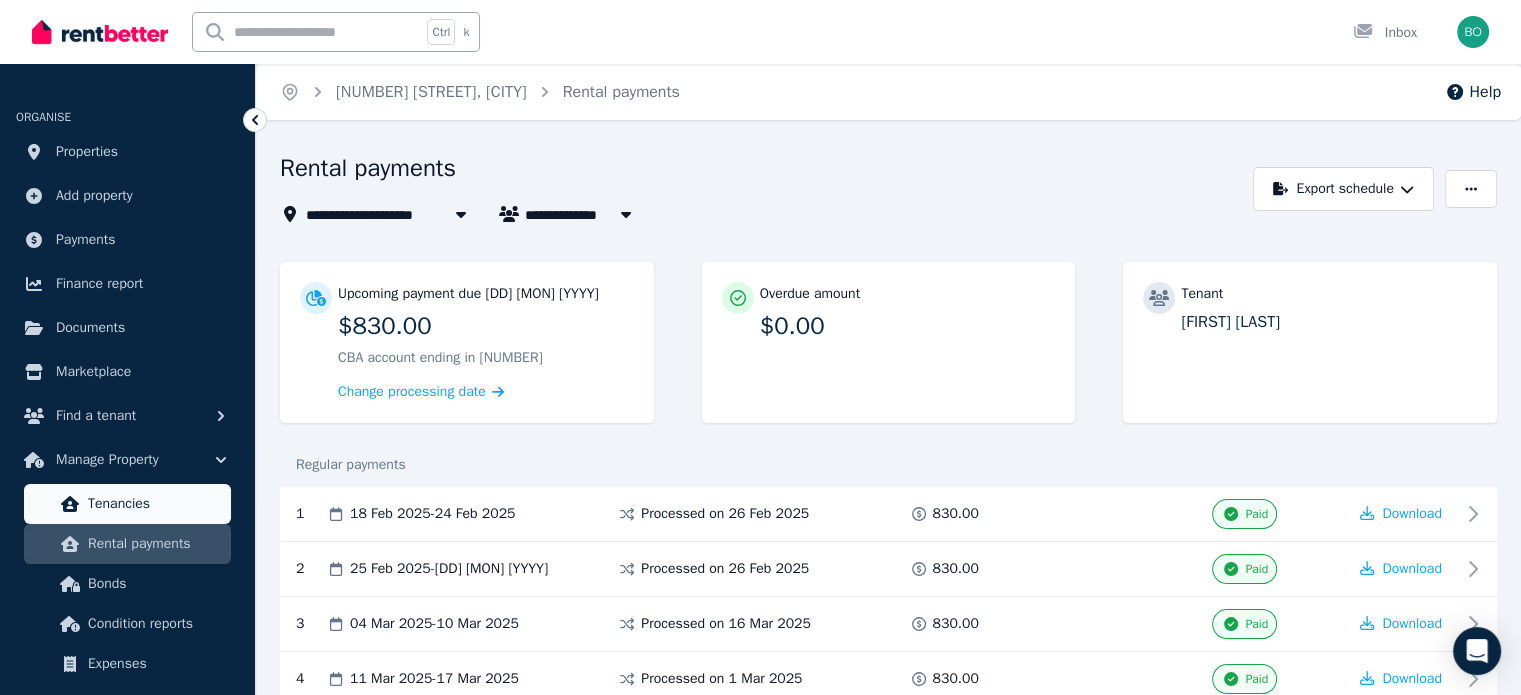 click on "Tenancies" at bounding box center (155, 504) 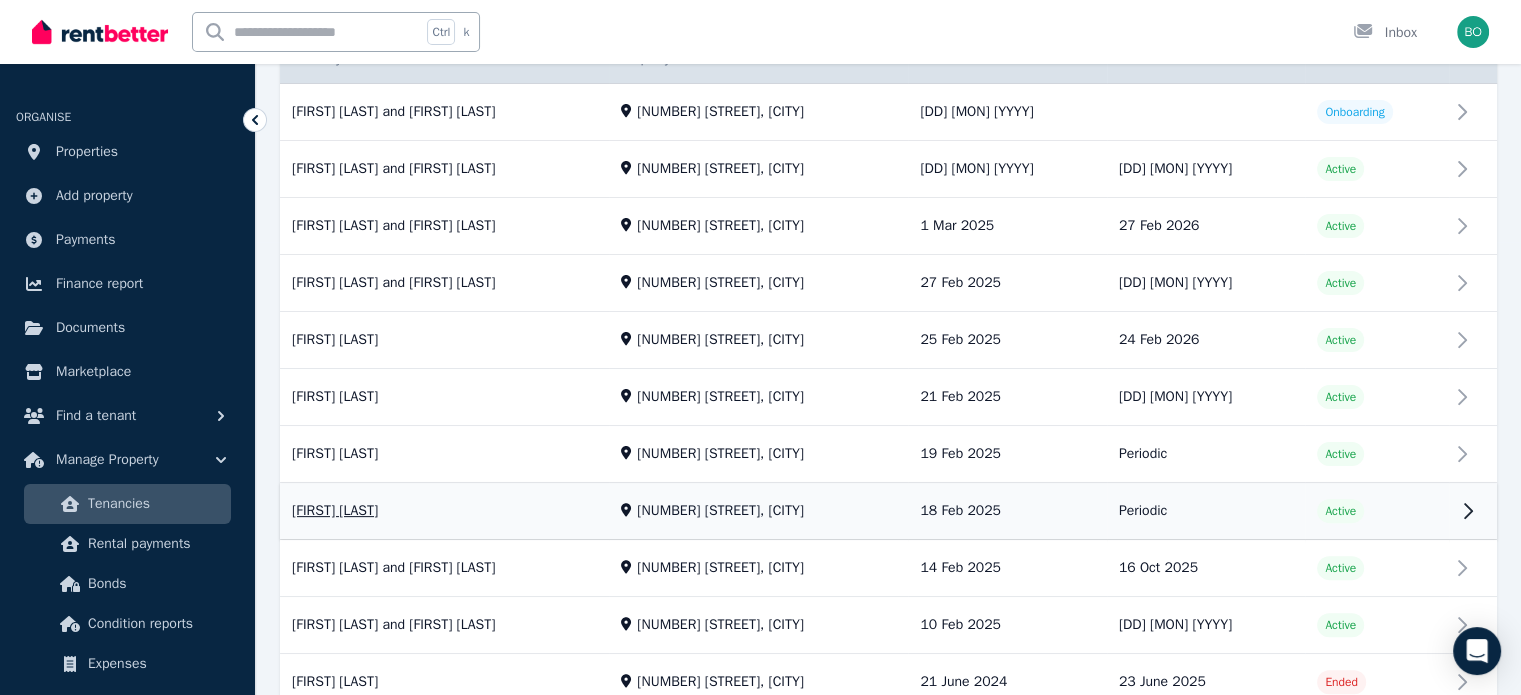scroll, scrollTop: 500, scrollLeft: 0, axis: vertical 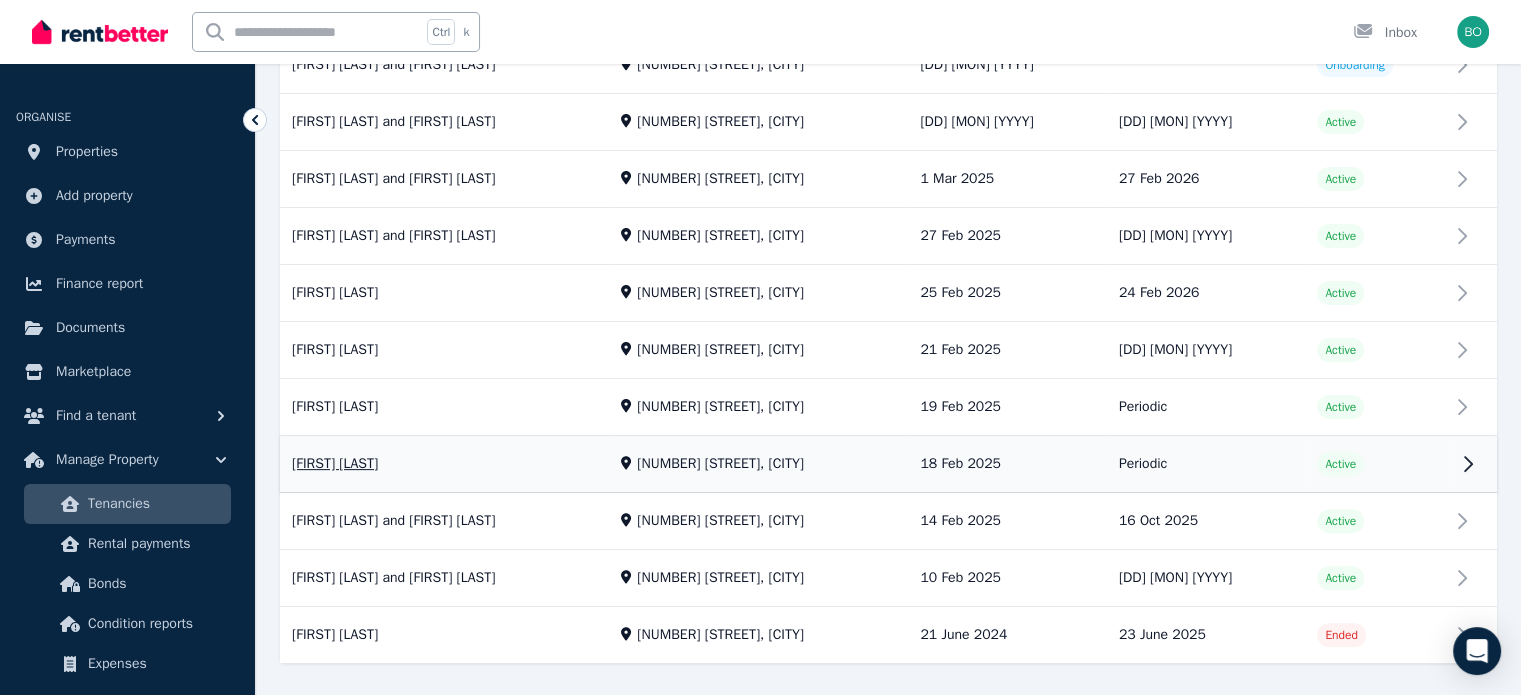 click on "View property details" at bounding box center (888, 465) 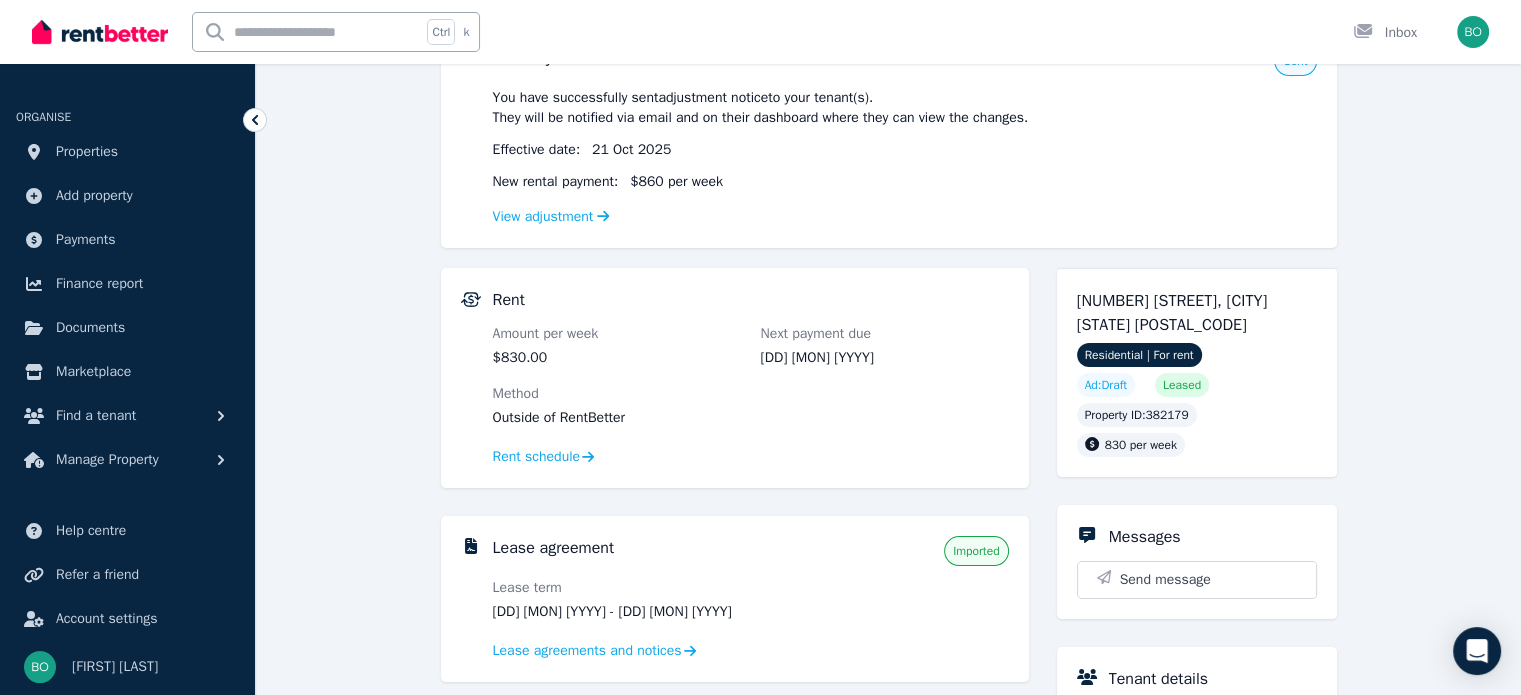 scroll, scrollTop: 200, scrollLeft: 0, axis: vertical 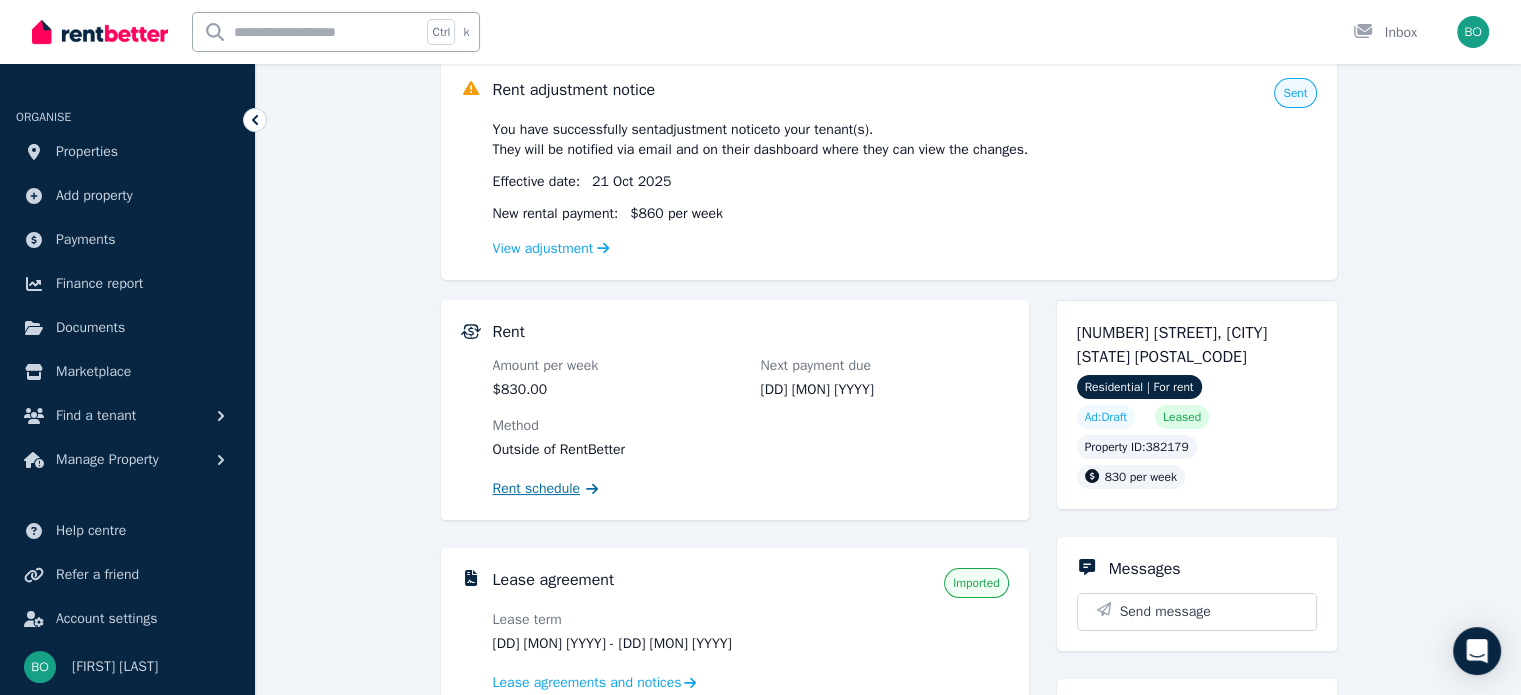 click on "Rent schedule" at bounding box center (537, 489) 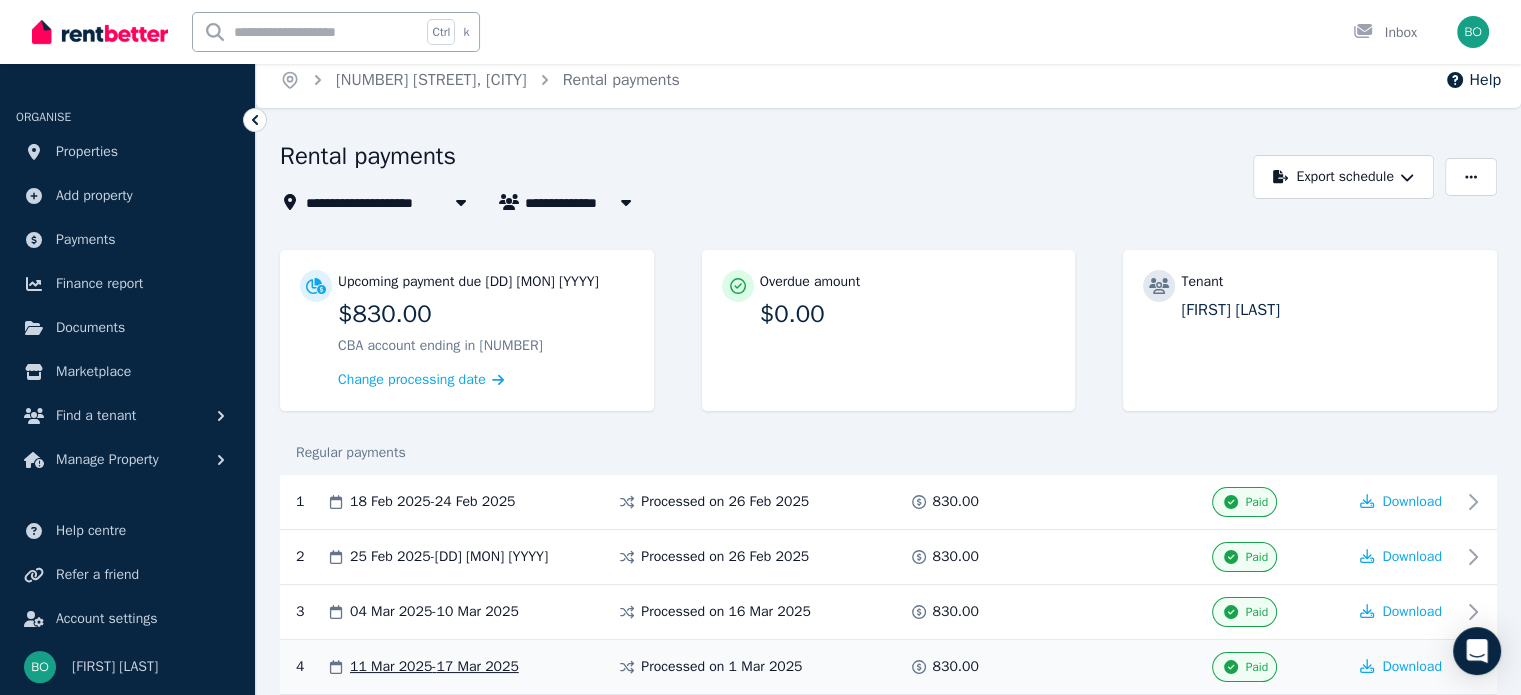 scroll, scrollTop: 0, scrollLeft: 0, axis: both 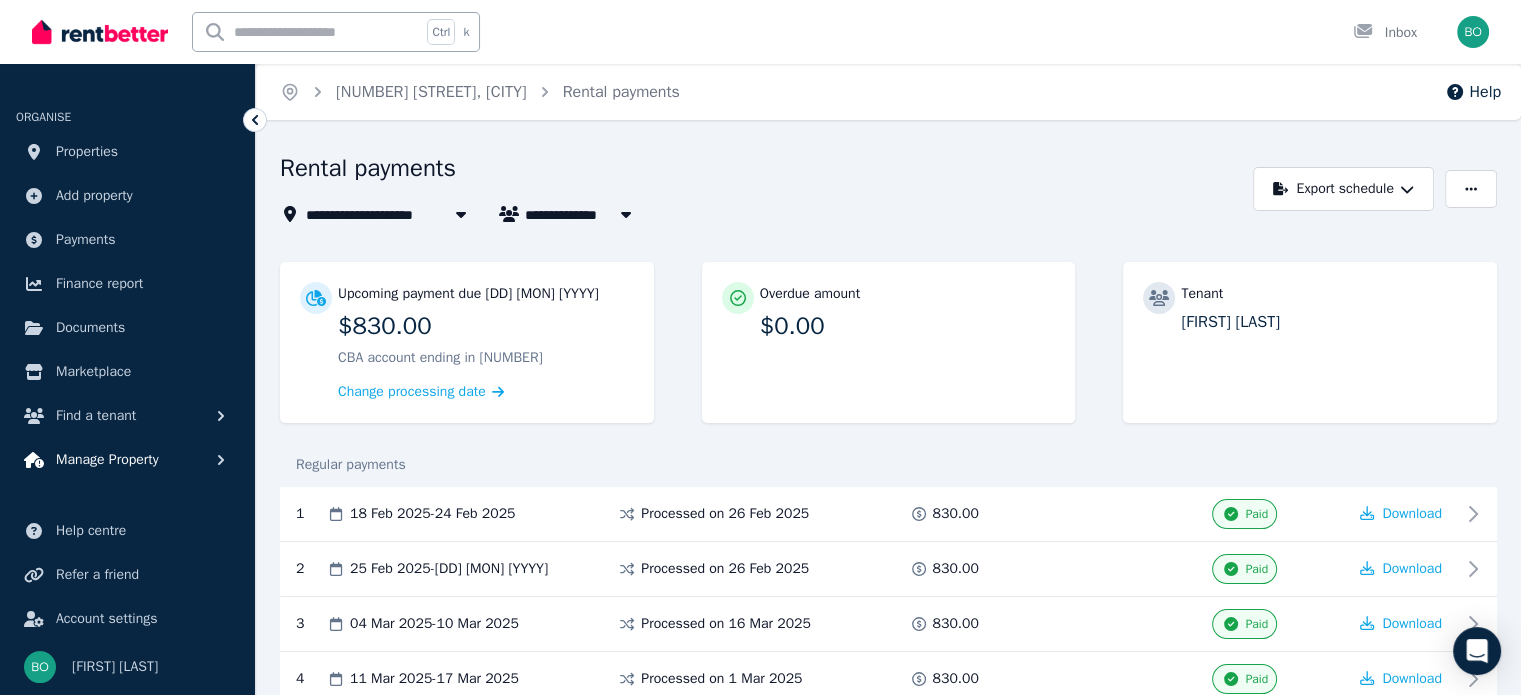 click on "Manage Property" at bounding box center [107, 460] 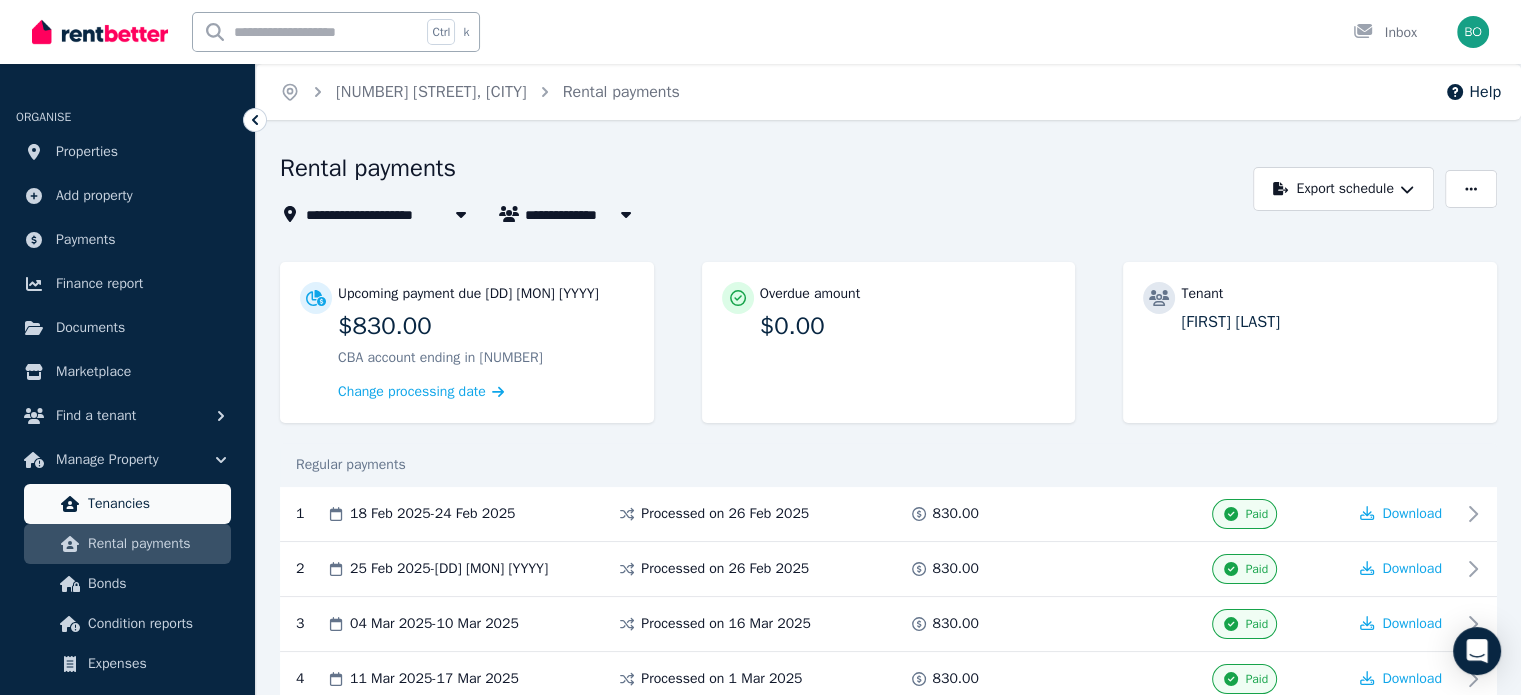 click on "Tenancies" at bounding box center (155, 504) 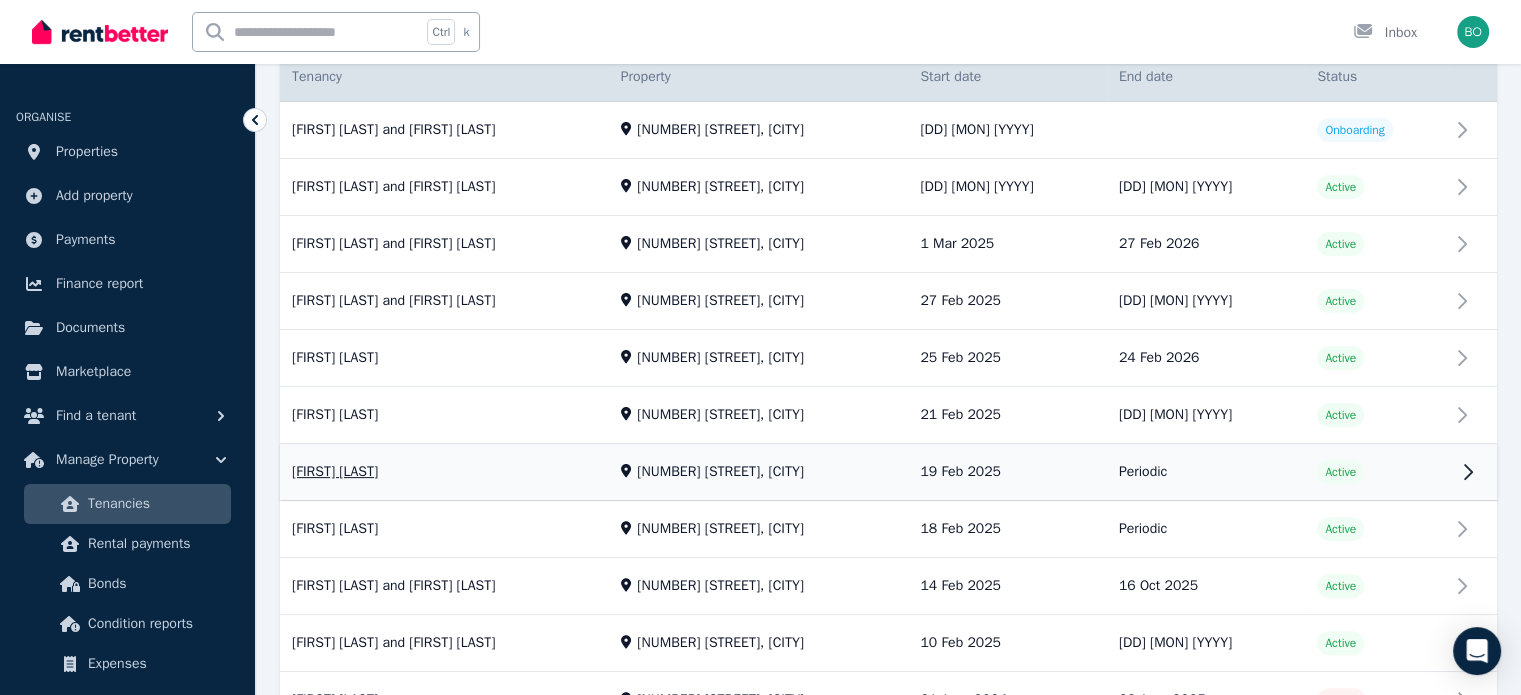 scroll, scrollTop: 400, scrollLeft: 0, axis: vertical 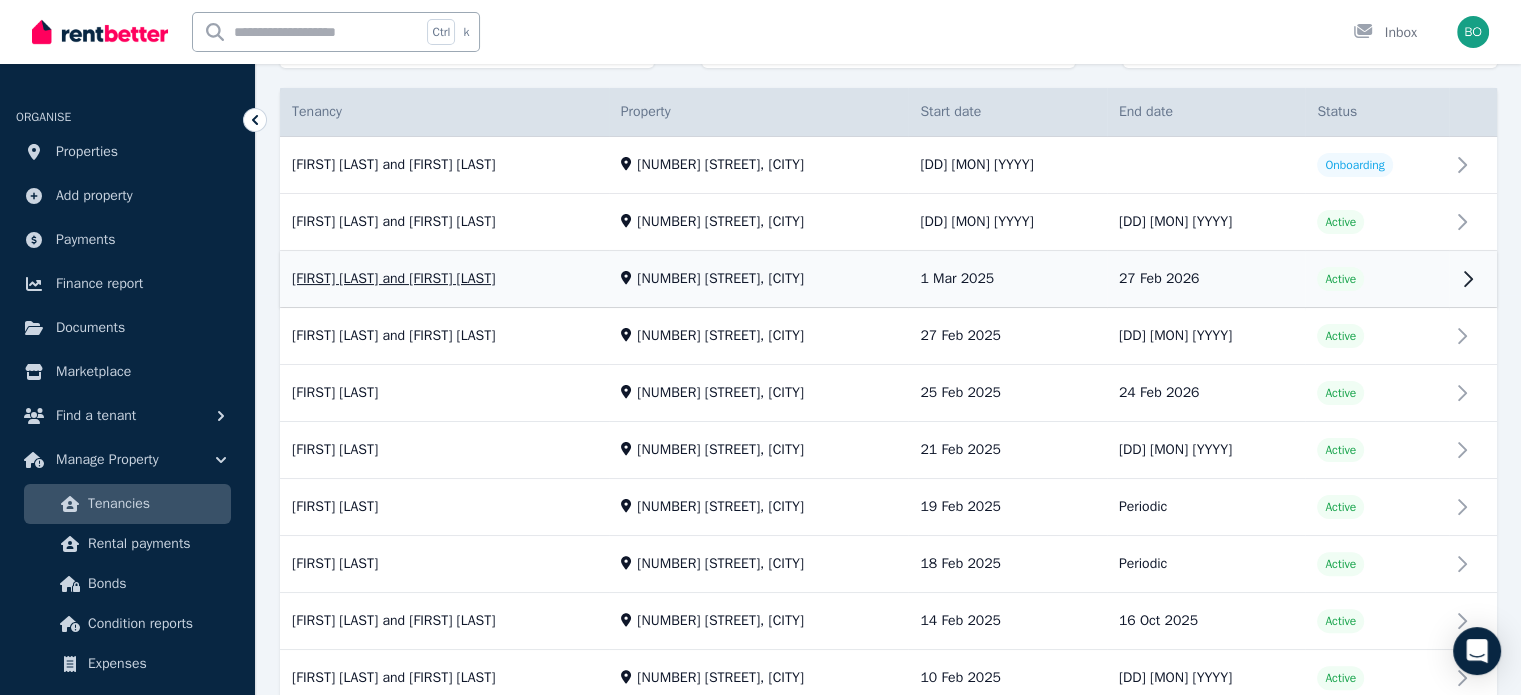 click on "View property details" at bounding box center (888, 280) 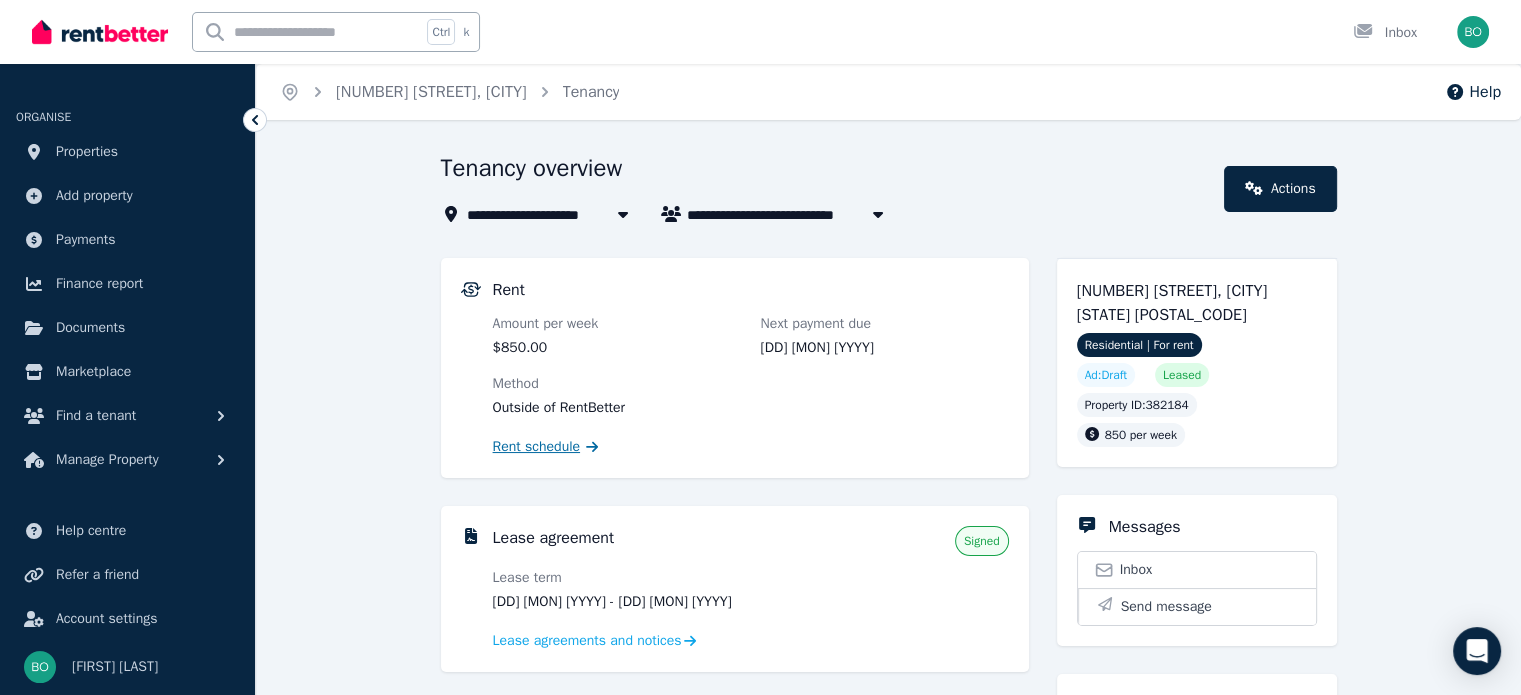 click on "Rent schedule" at bounding box center [537, 447] 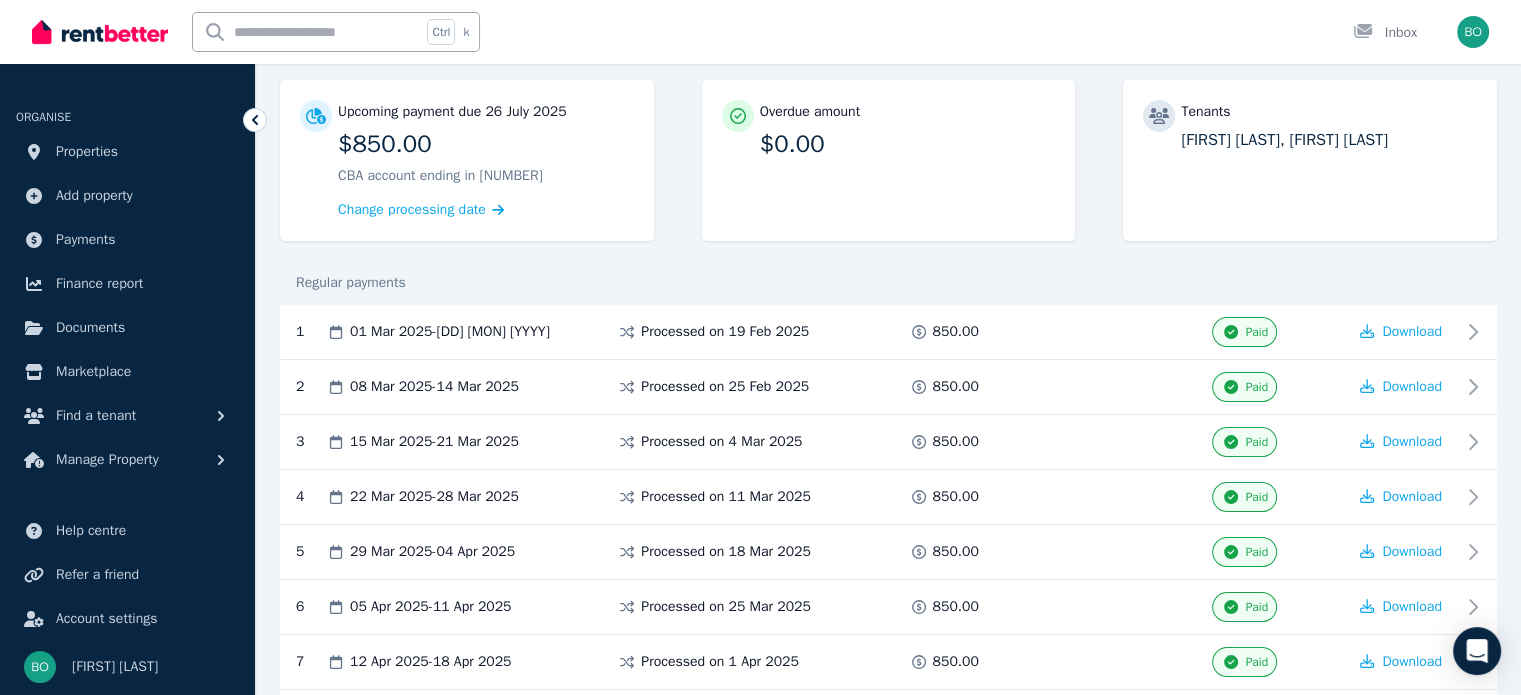 scroll, scrollTop: 0, scrollLeft: 0, axis: both 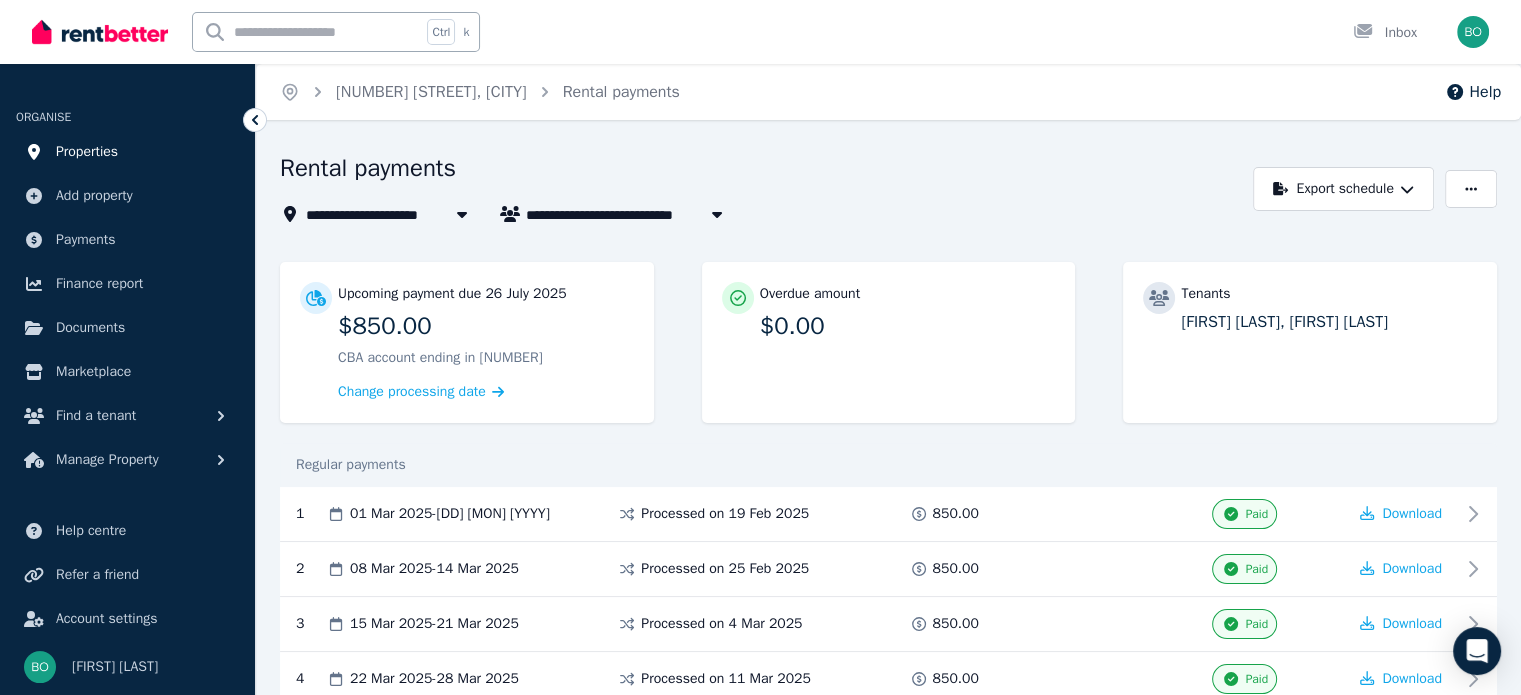 click on "Properties" at bounding box center (87, 152) 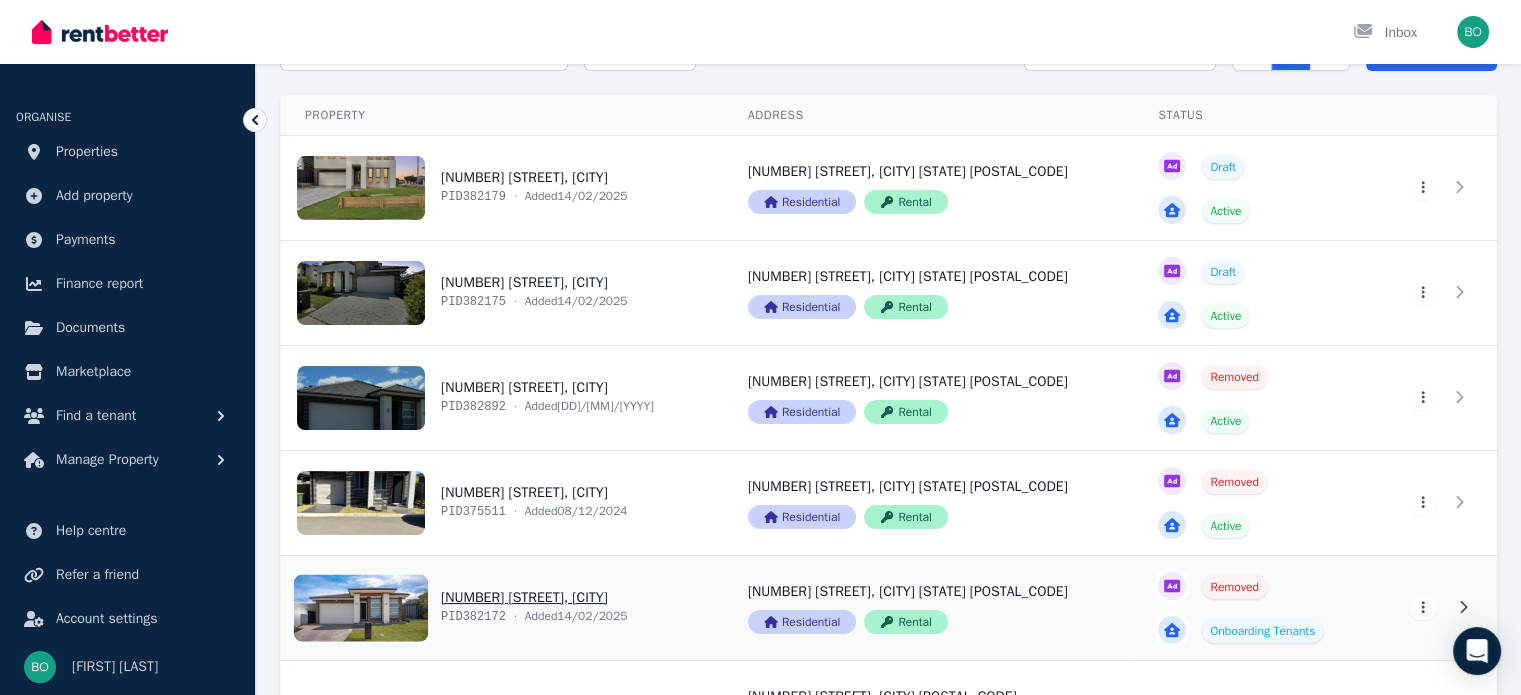 scroll, scrollTop: 0, scrollLeft: 0, axis: both 